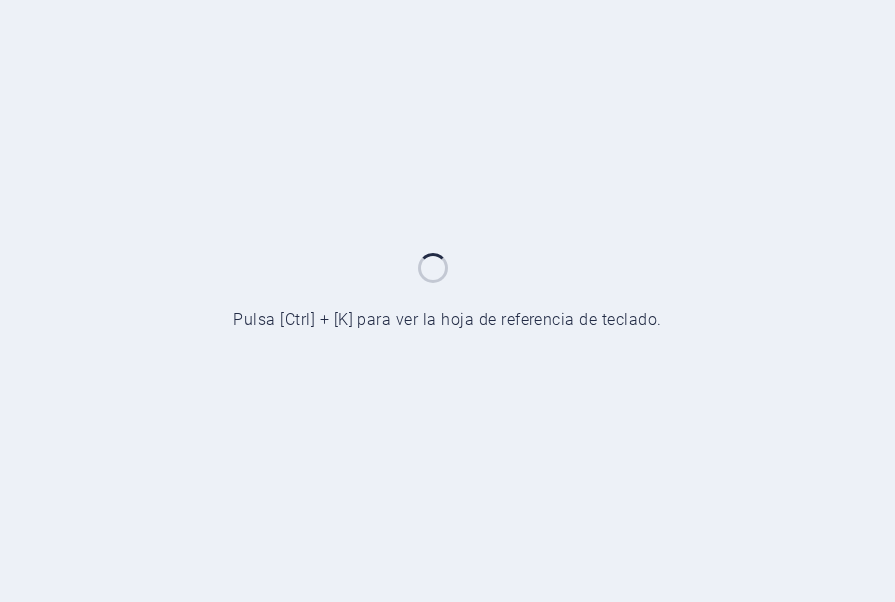 scroll, scrollTop: 0, scrollLeft: 0, axis: both 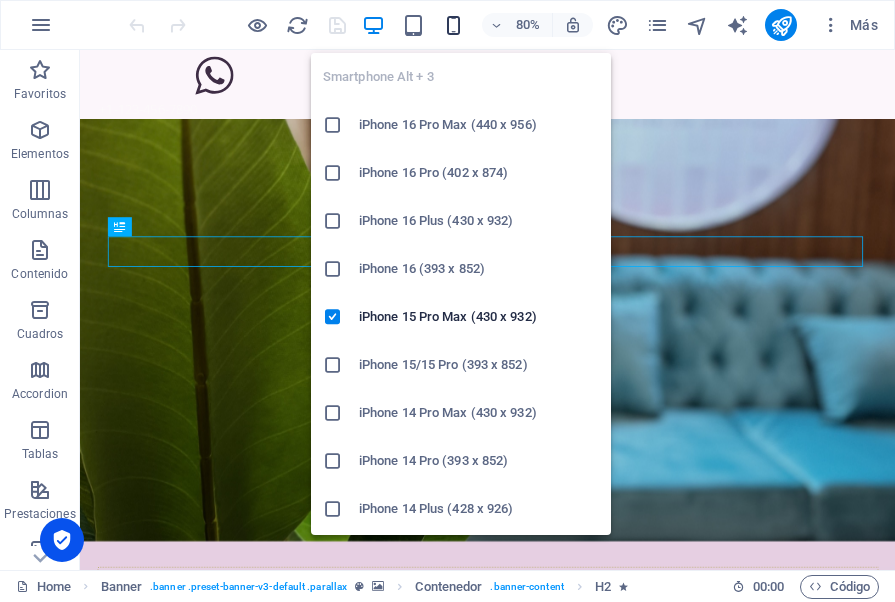 click at bounding box center [453, 25] 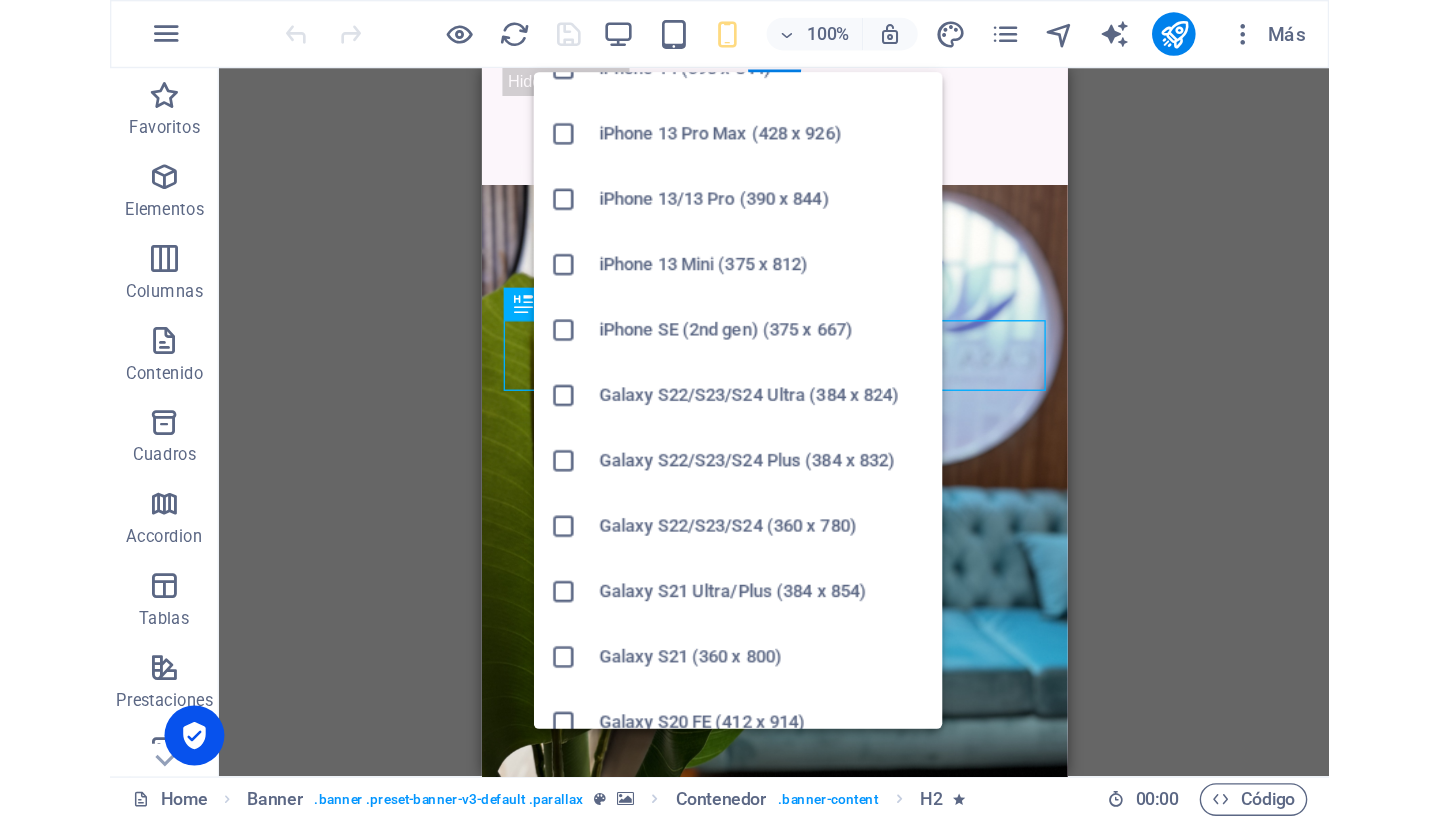 scroll, scrollTop: 470, scrollLeft: 0, axis: vertical 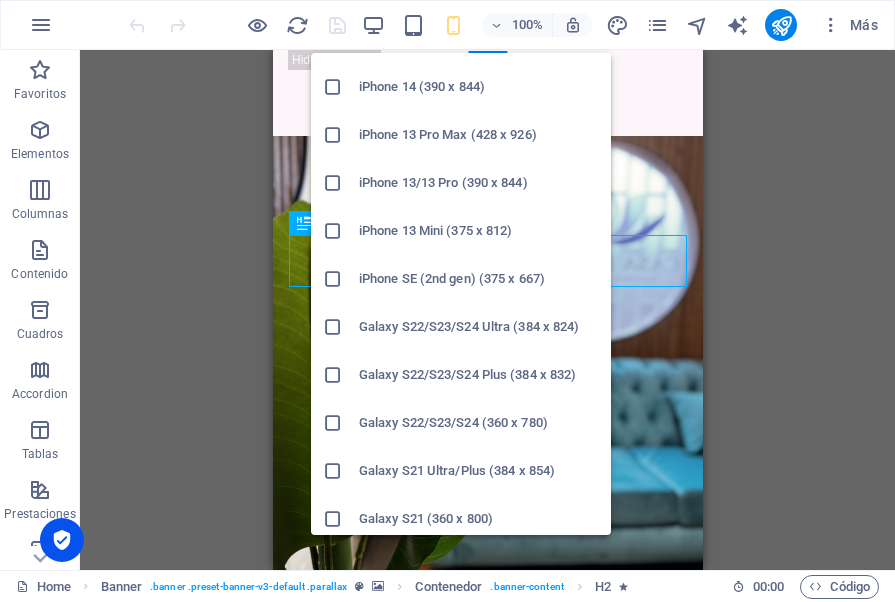 click on "iPhone 13/13 Pro (390 x 844)" at bounding box center (479, 183) 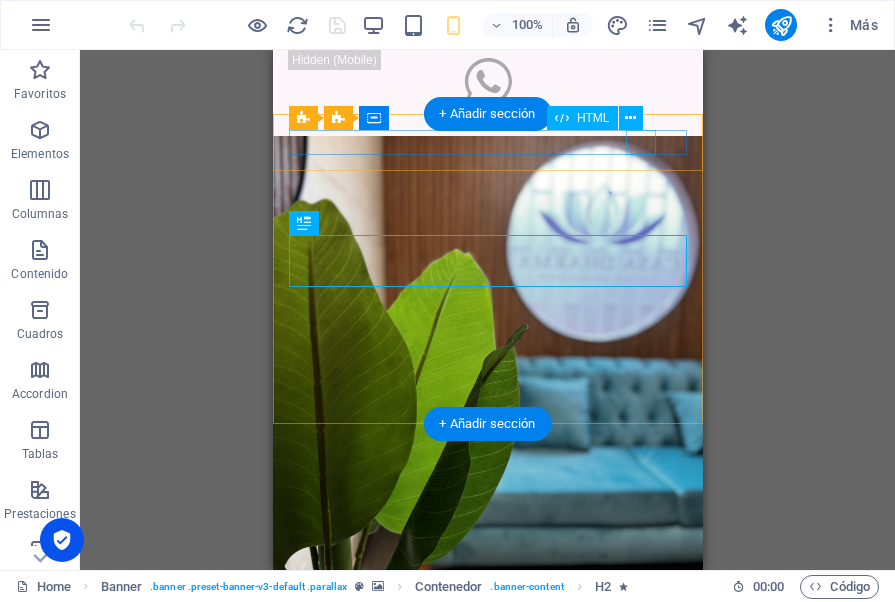 click at bounding box center [487, 799] 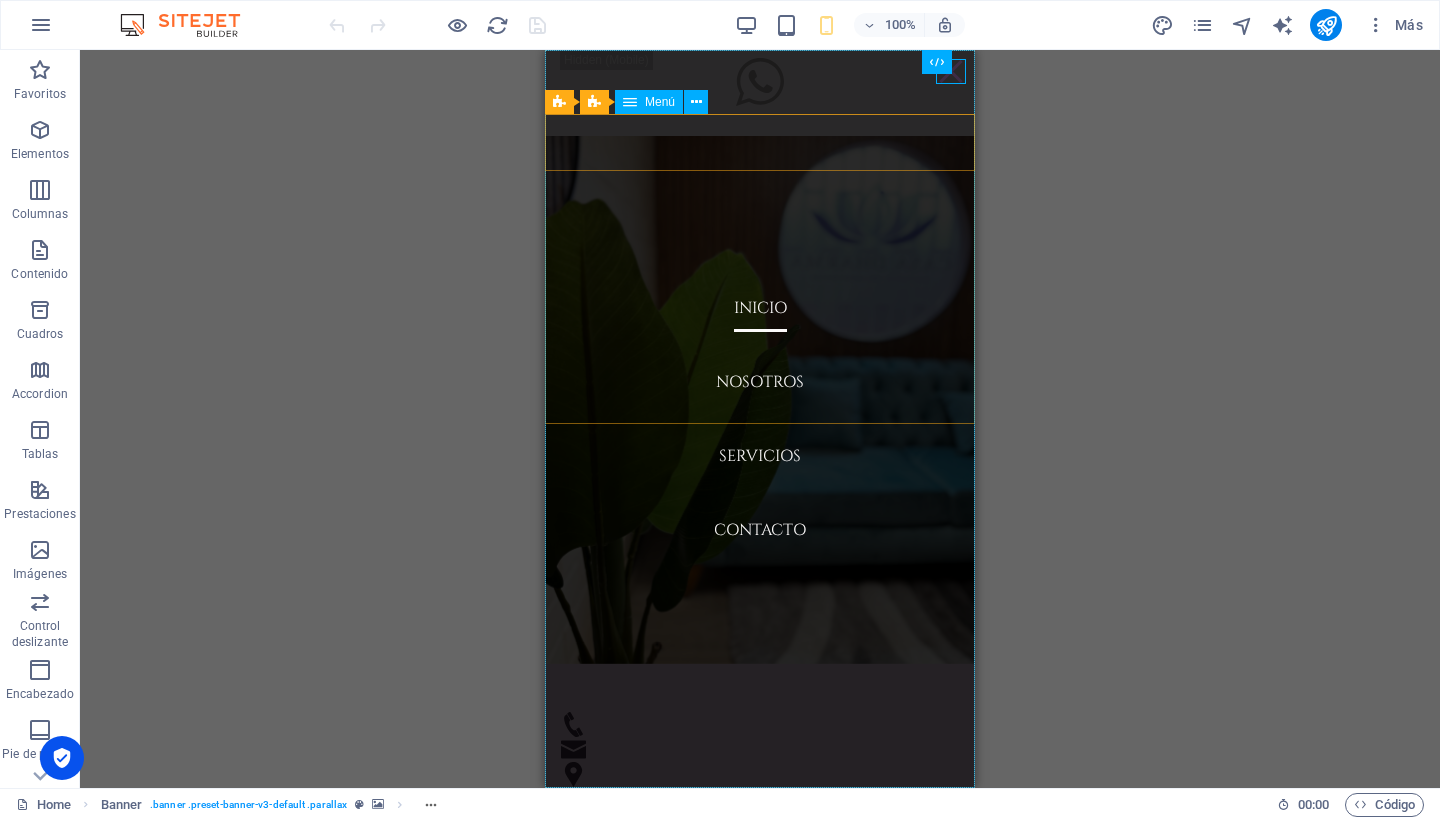 click on "Menú" at bounding box center [660, 102] 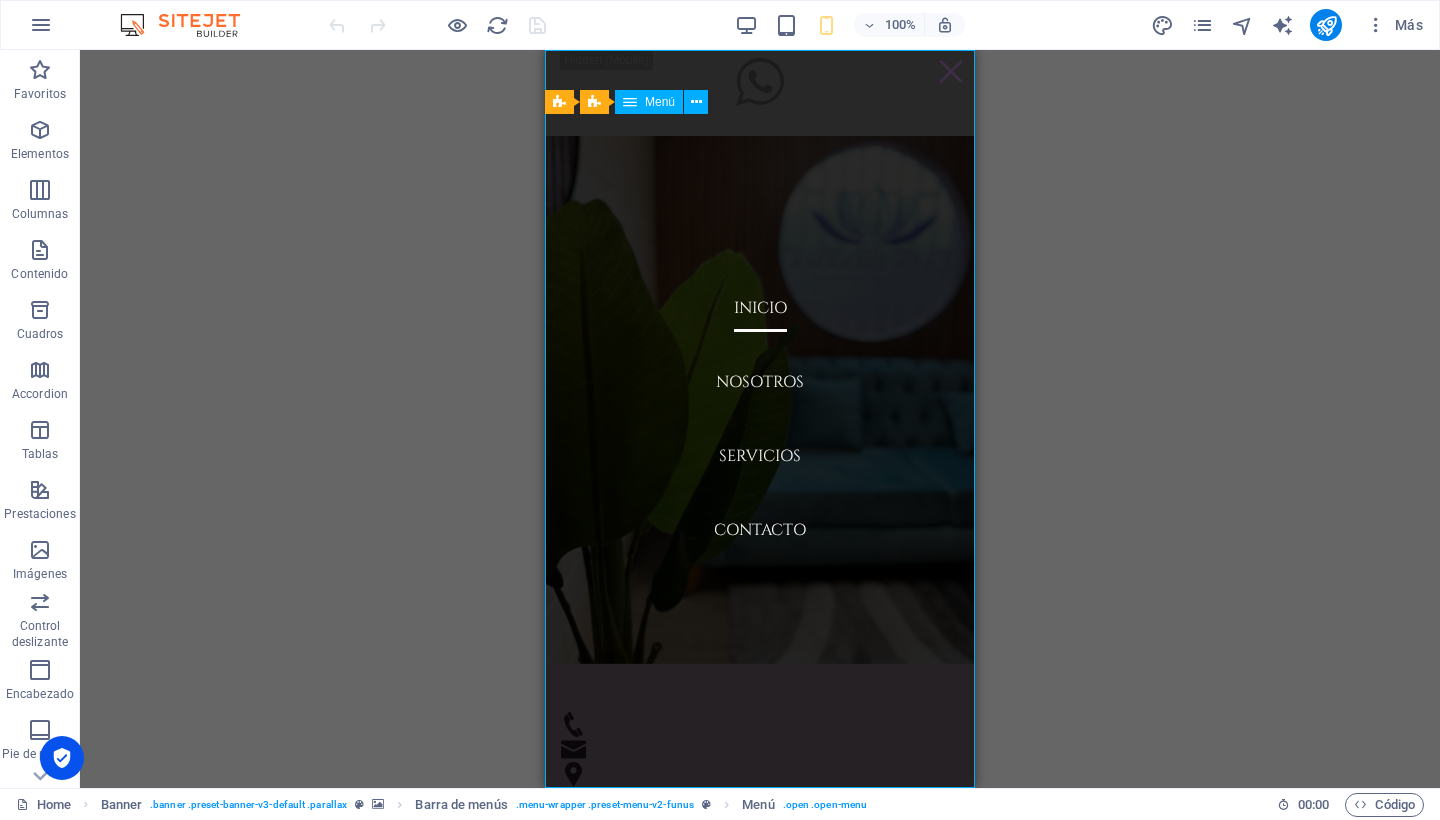 click on "Menú" at bounding box center [660, 102] 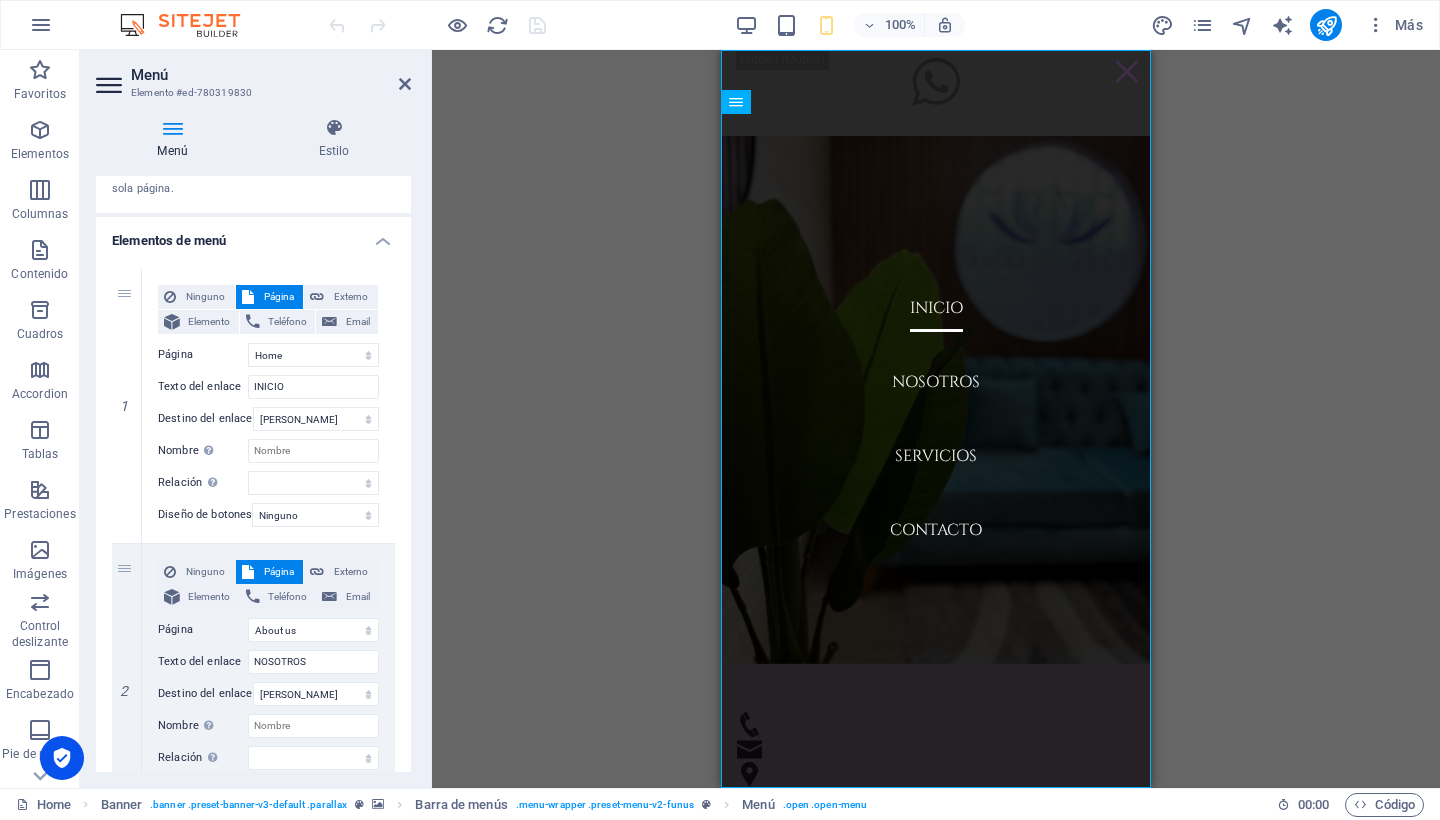 scroll, scrollTop: 120, scrollLeft: 0, axis: vertical 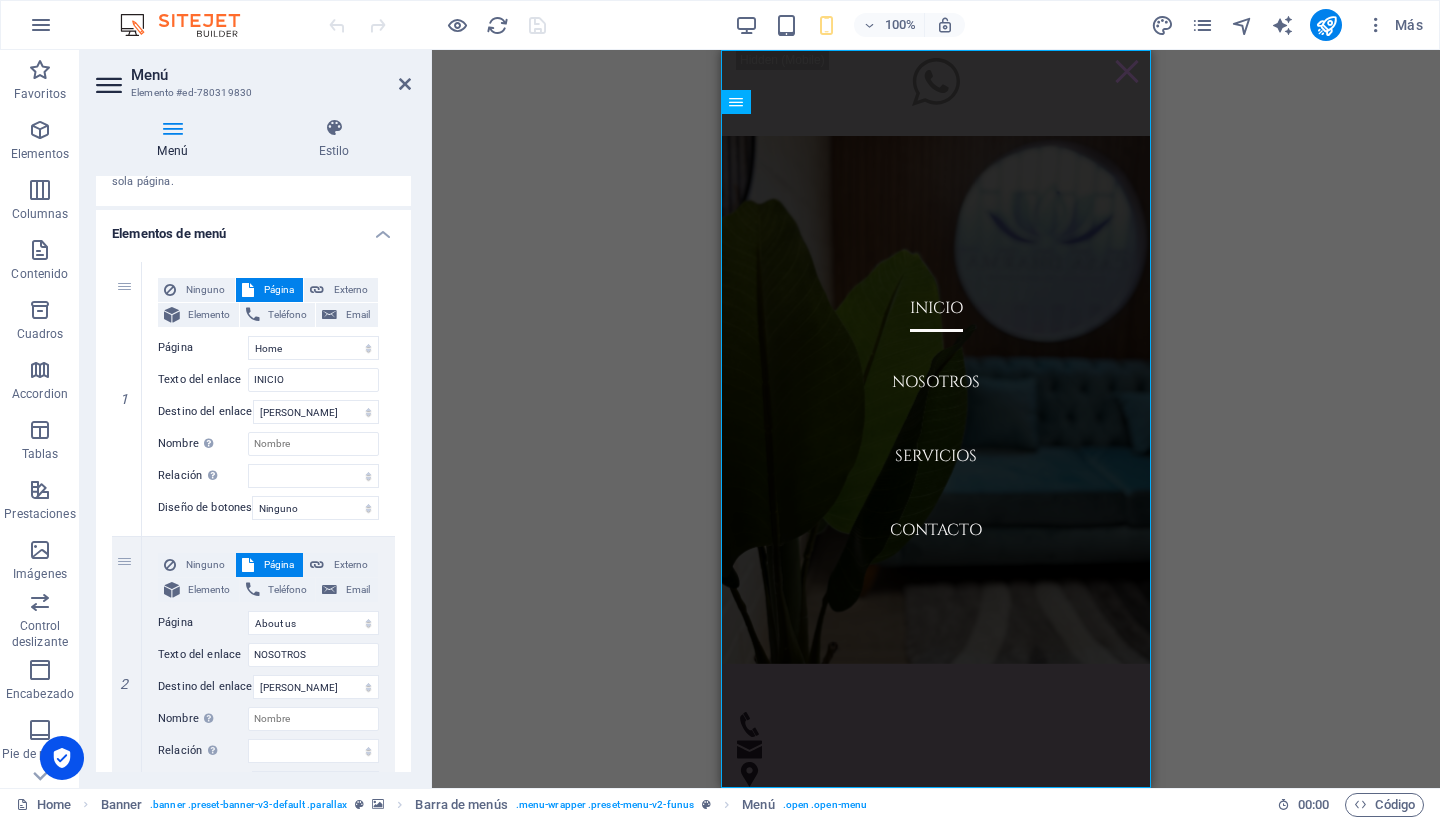 drag, startPoint x: 408, startPoint y: 266, endPoint x: 411, endPoint y: 395, distance: 129.03488 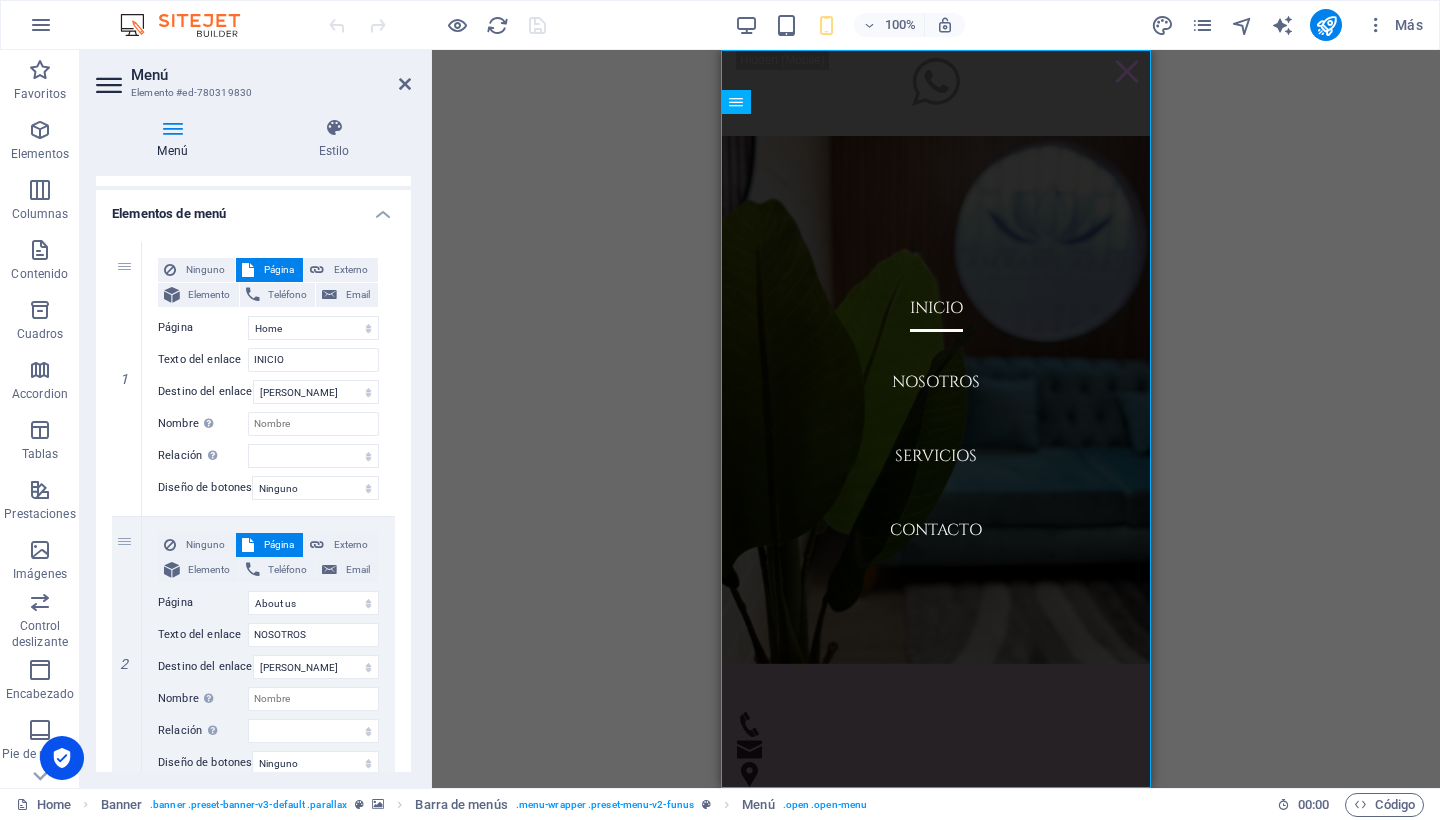 scroll, scrollTop: 0, scrollLeft: 0, axis: both 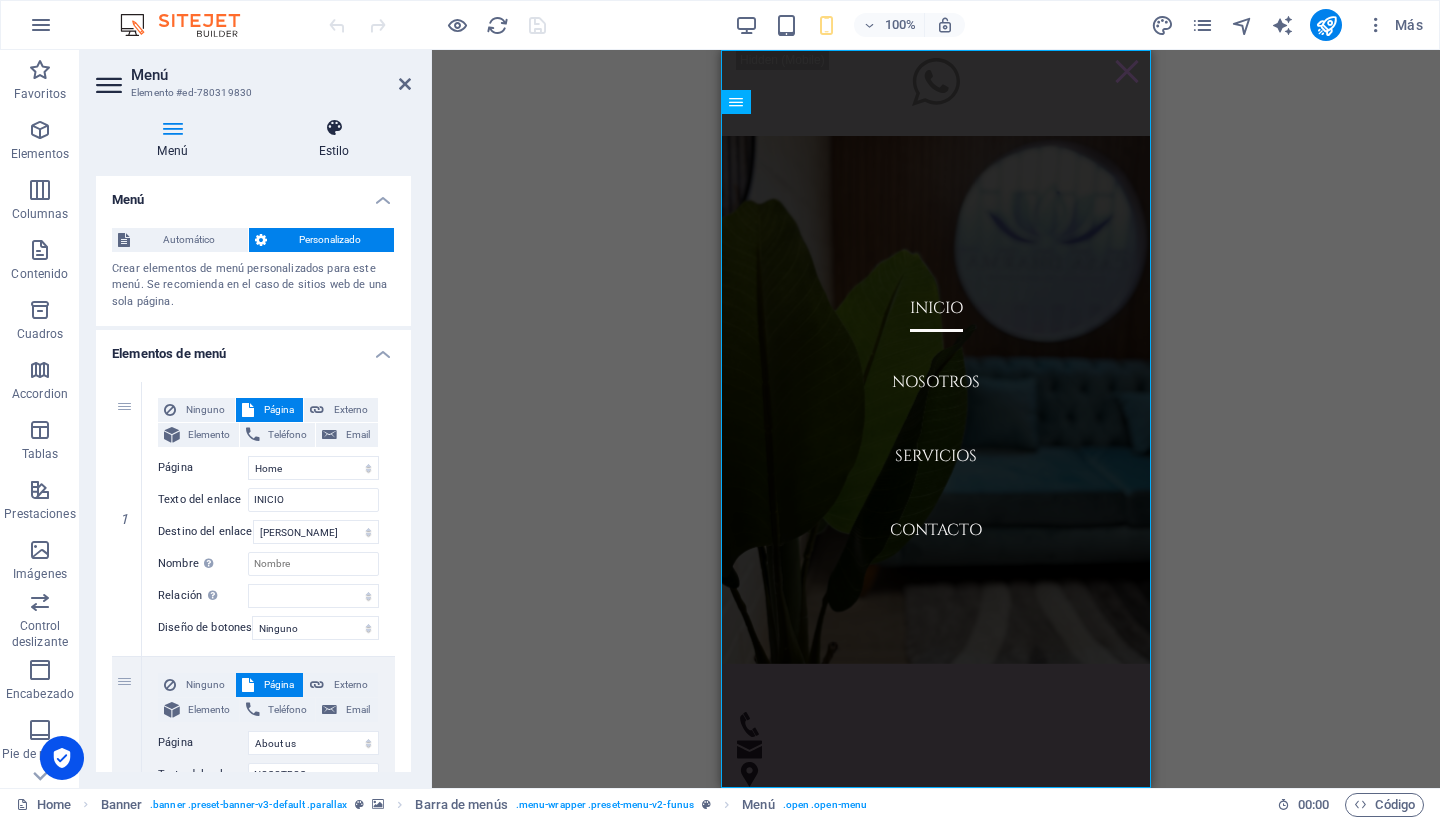 click at bounding box center (334, 128) 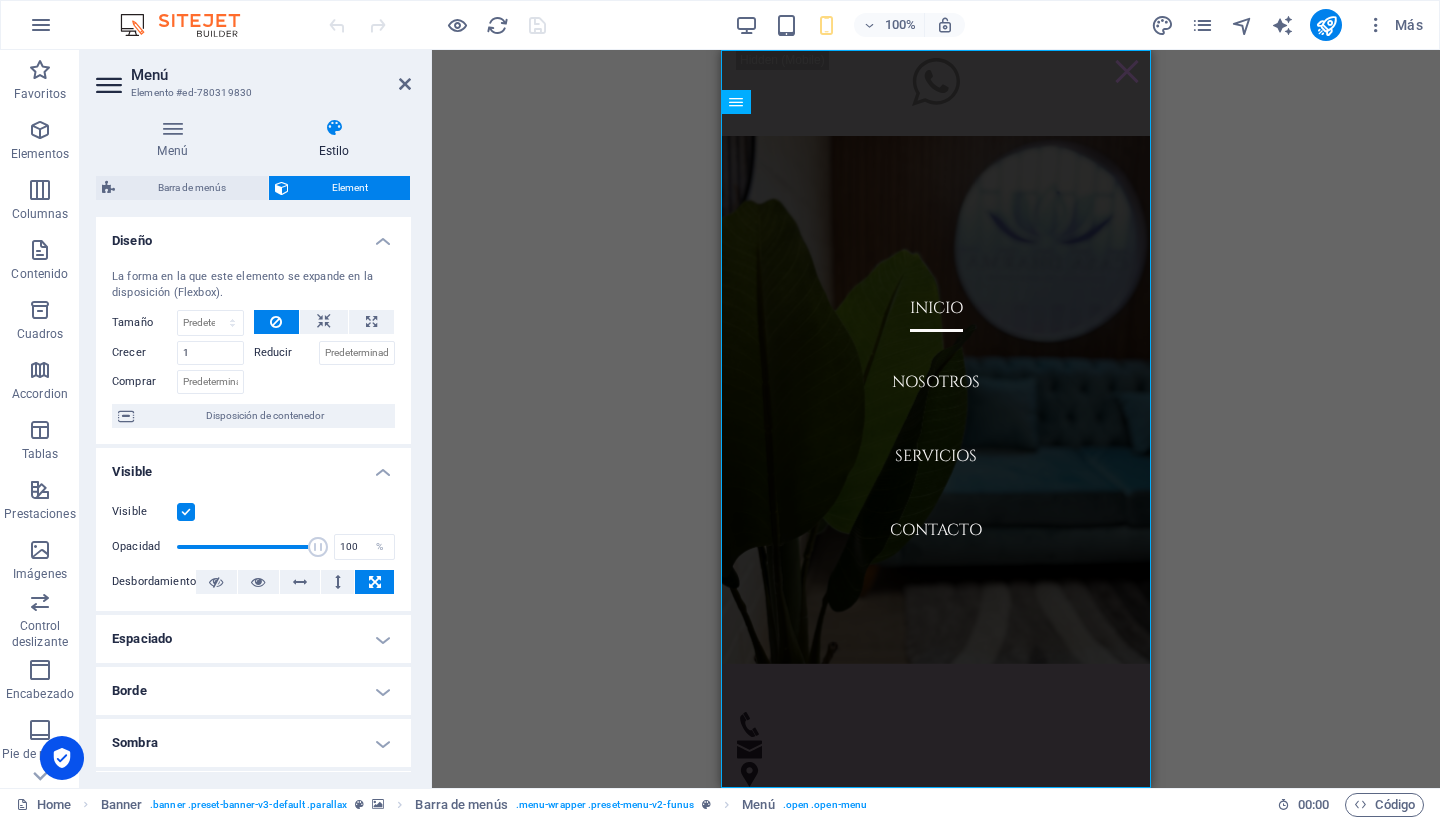 drag, startPoint x: 406, startPoint y: 255, endPoint x: 411, endPoint y: 319, distance: 64.195015 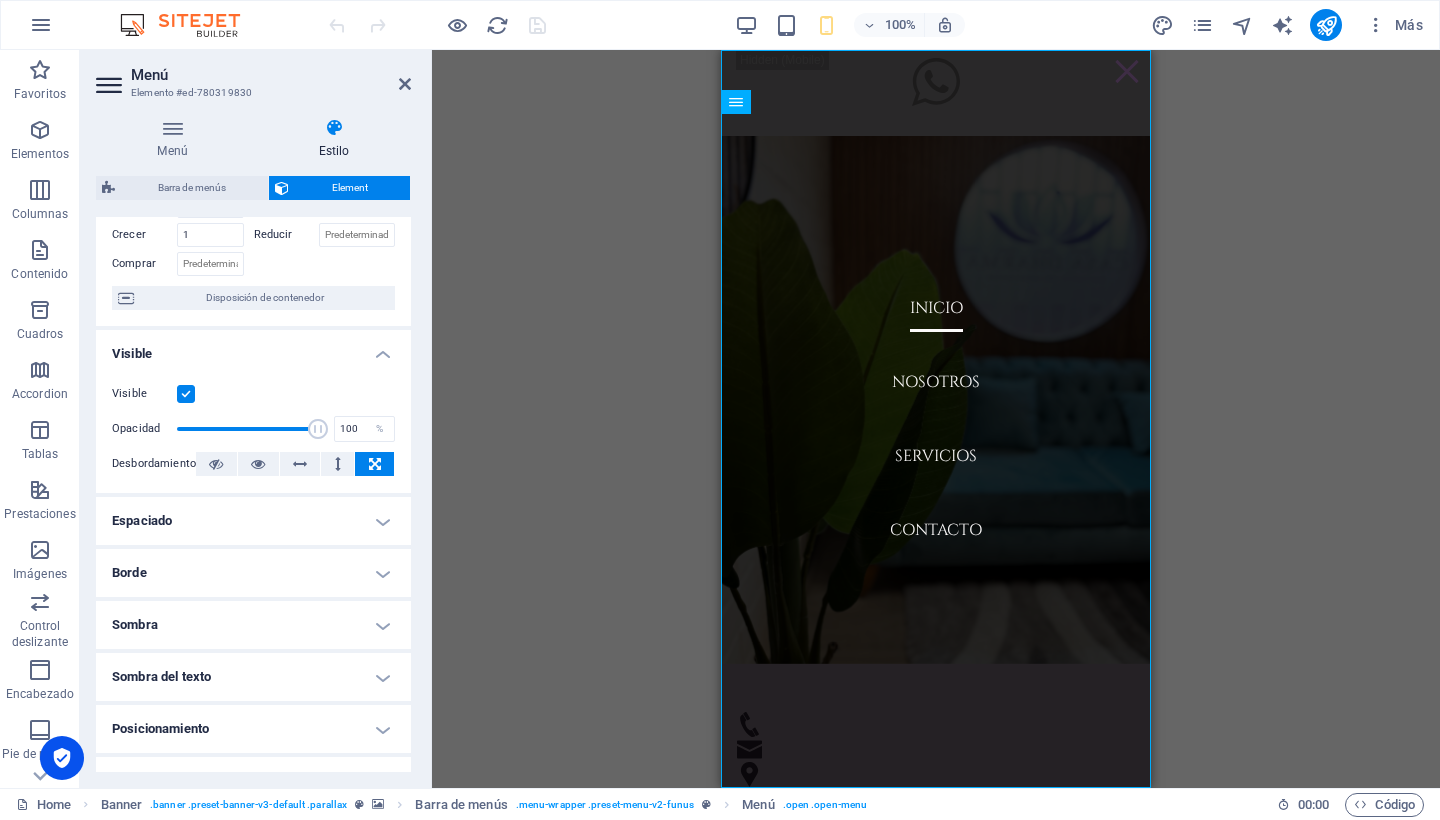scroll, scrollTop: 124, scrollLeft: 0, axis: vertical 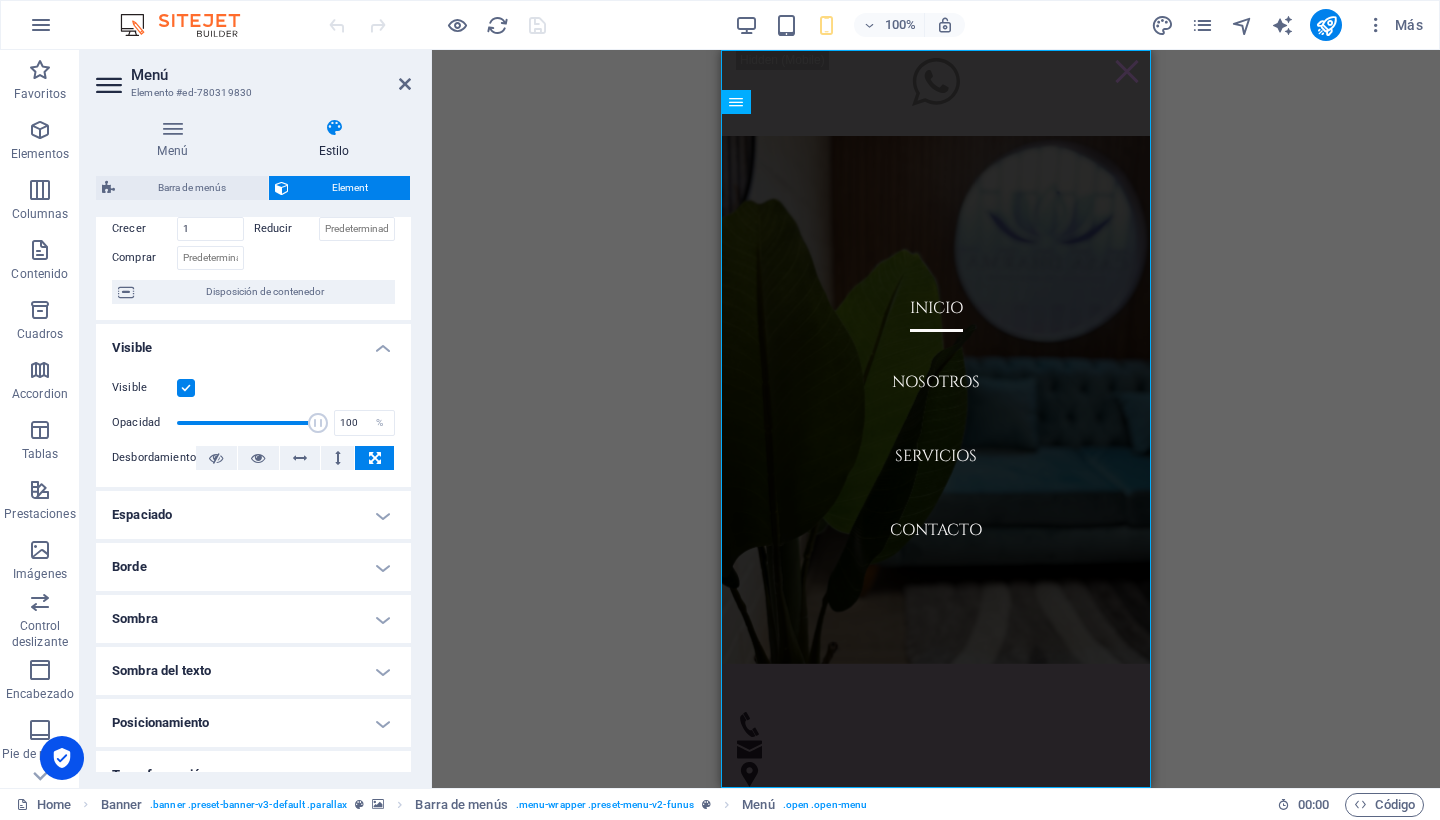 click on "Espaciado" at bounding box center [253, 515] 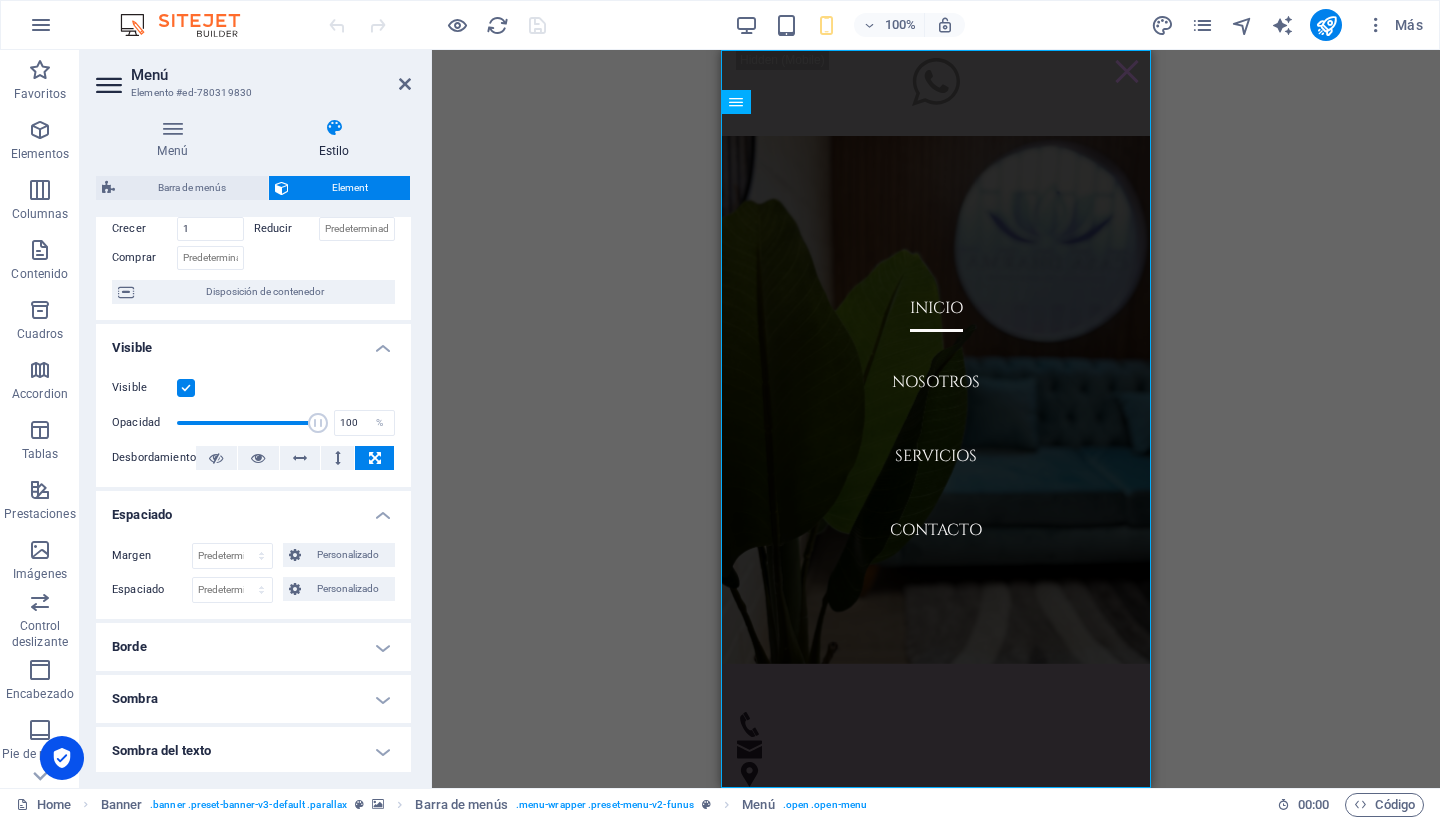 drag, startPoint x: 414, startPoint y: 509, endPoint x: 411, endPoint y: 609, distance: 100.04499 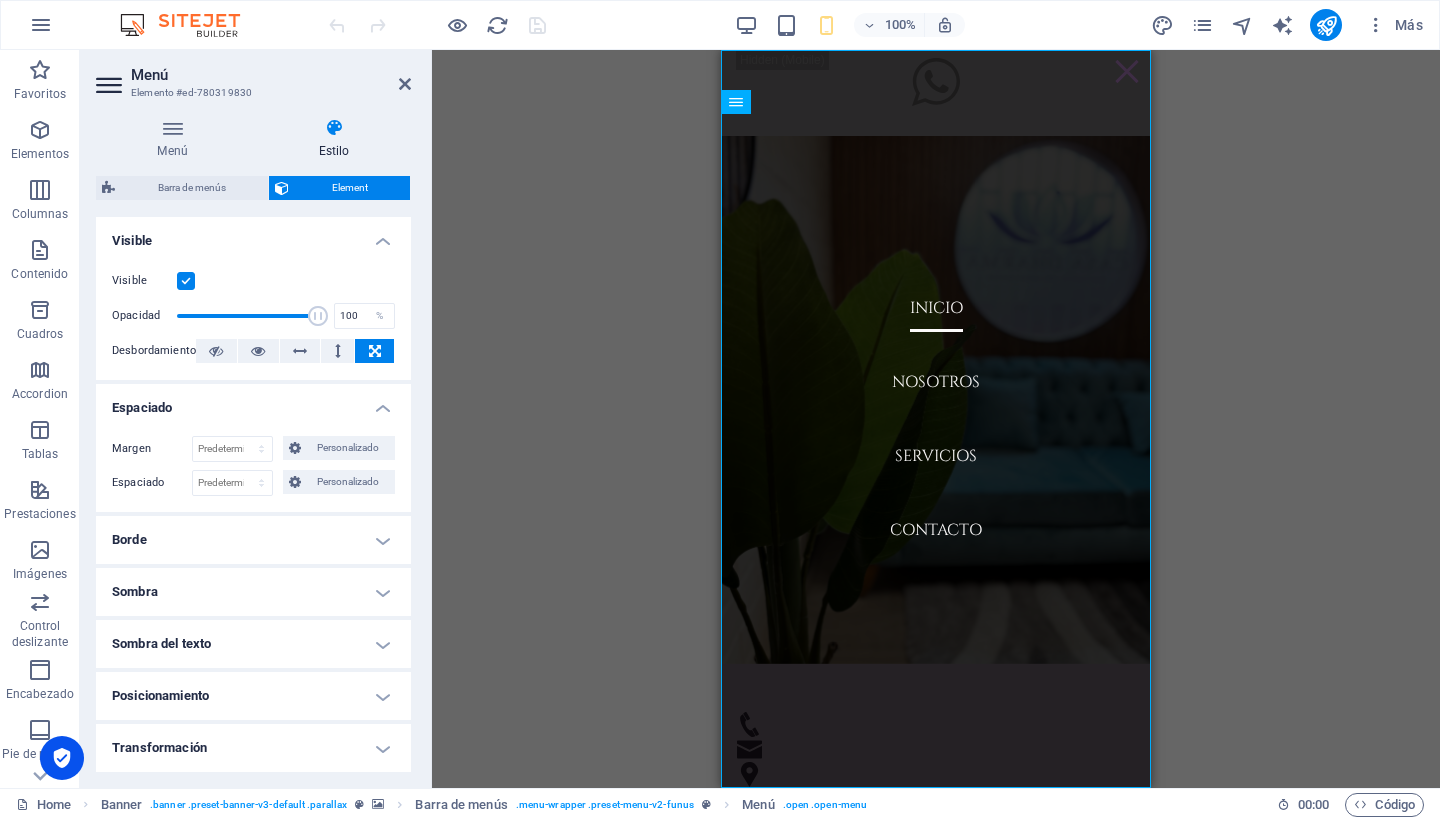 scroll, scrollTop: 231, scrollLeft: 0, axis: vertical 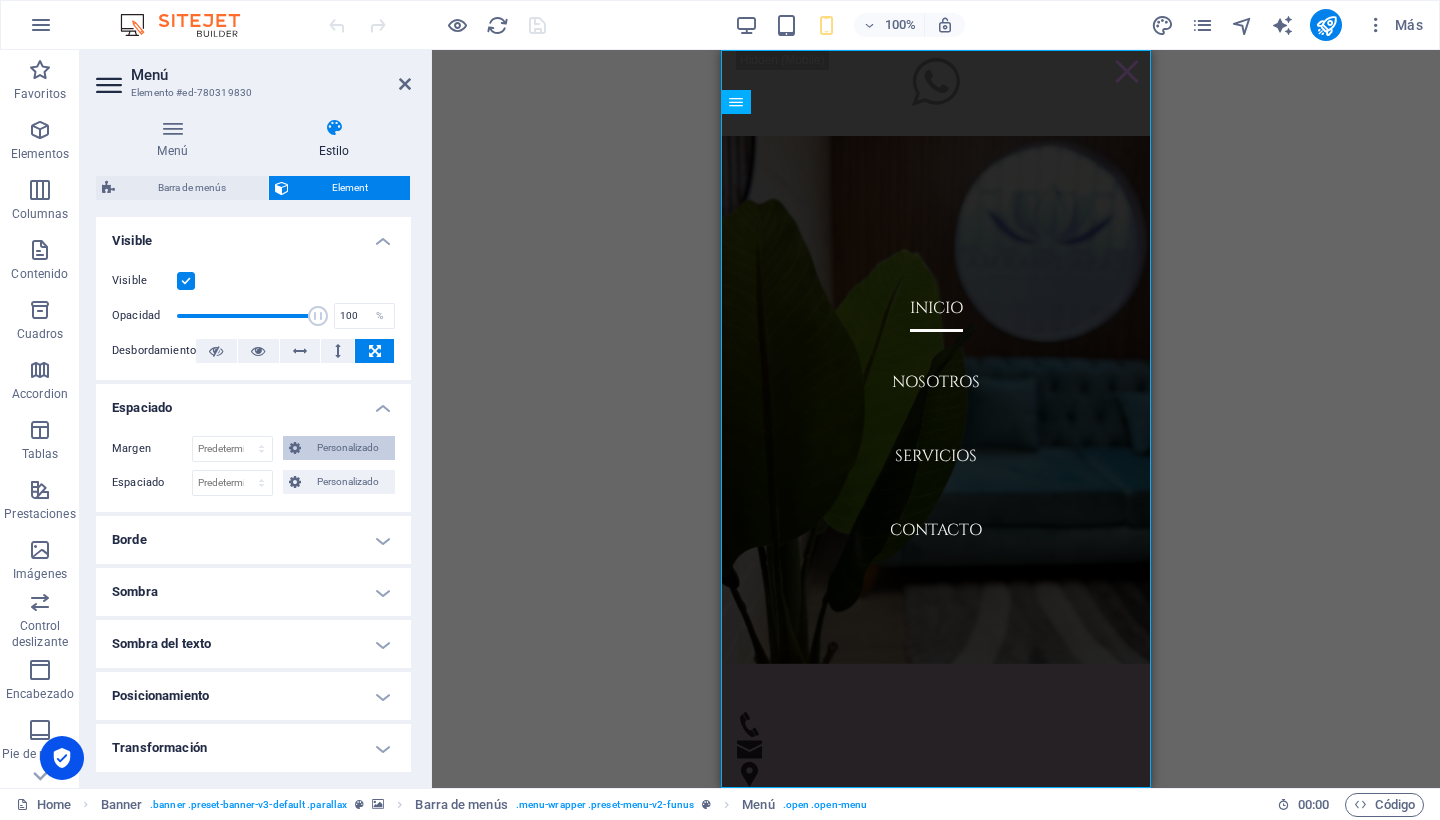 click on "Personalizado" at bounding box center (348, 448) 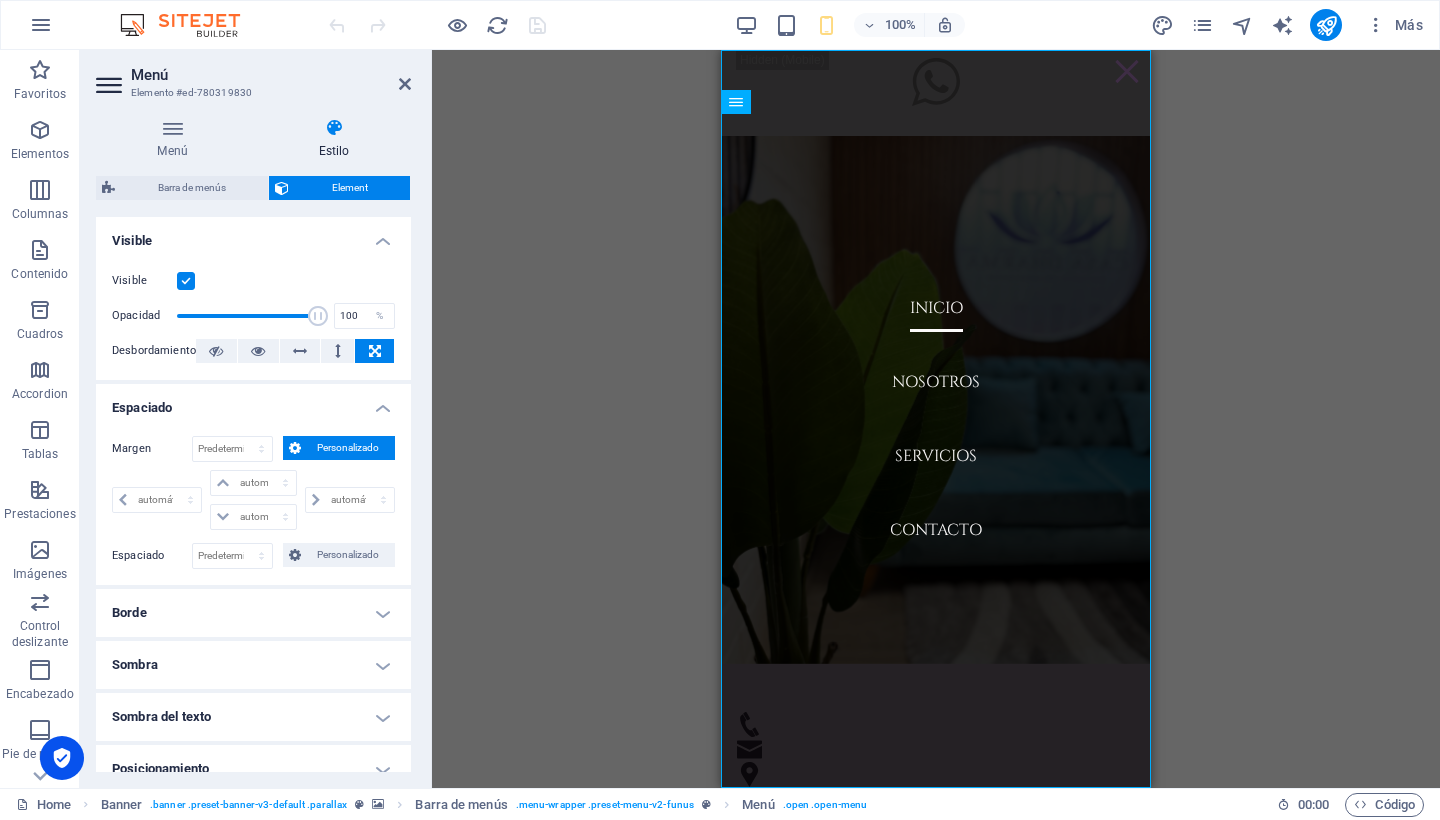 click on "Espaciado" at bounding box center (253, 402) 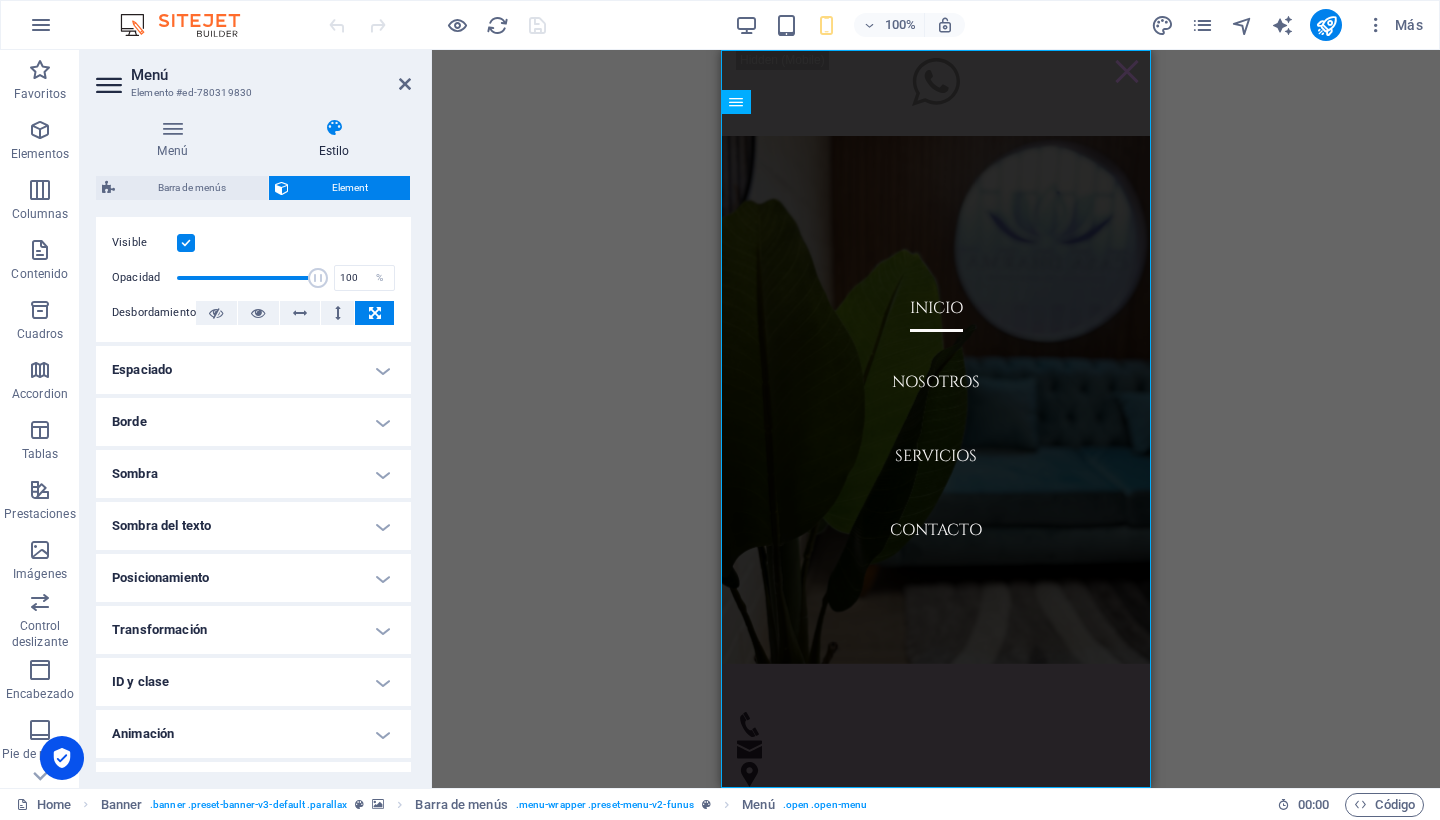scroll, scrollTop: 305, scrollLeft: 0, axis: vertical 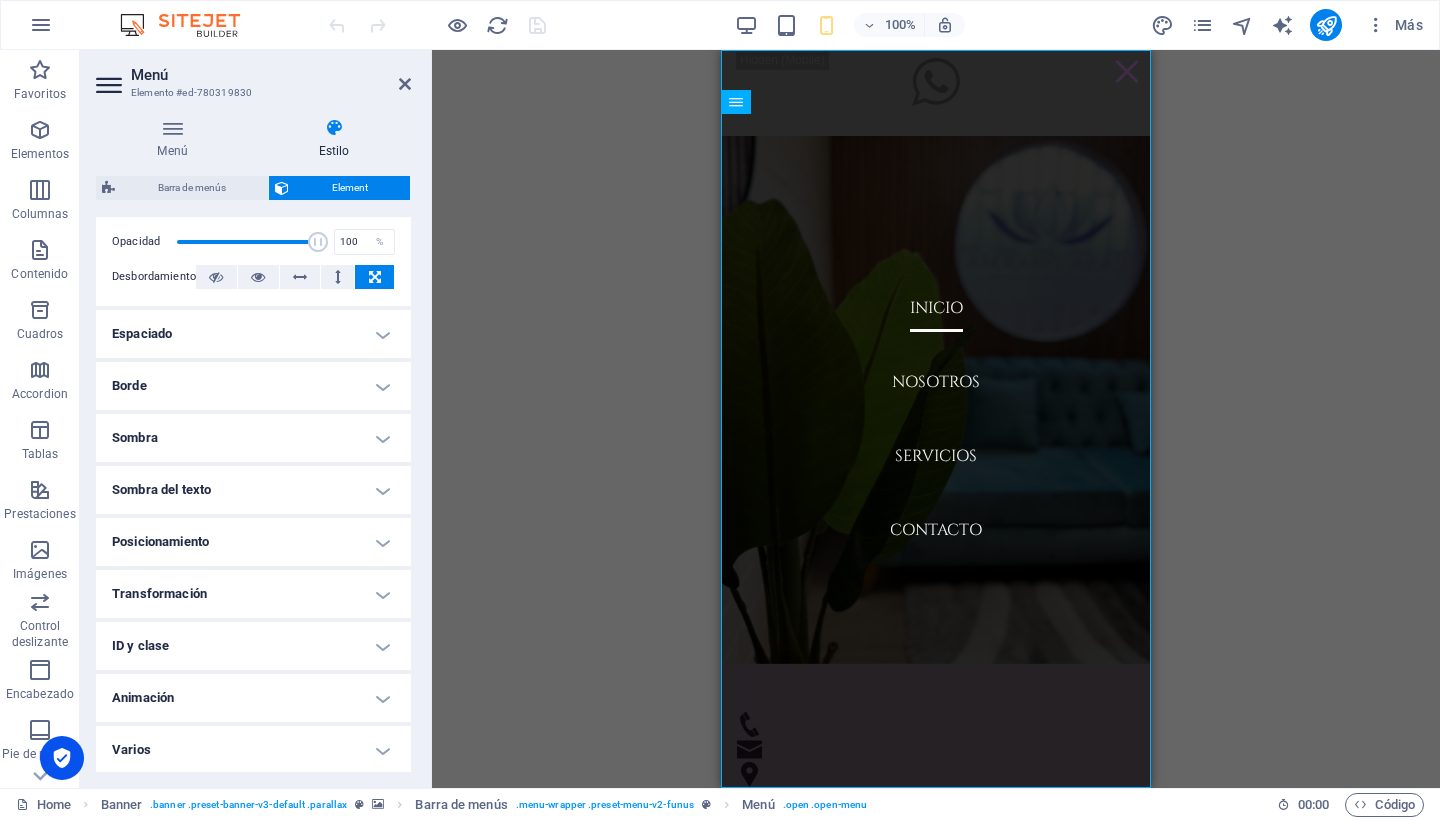 click on "Posicionamiento" at bounding box center (253, 542) 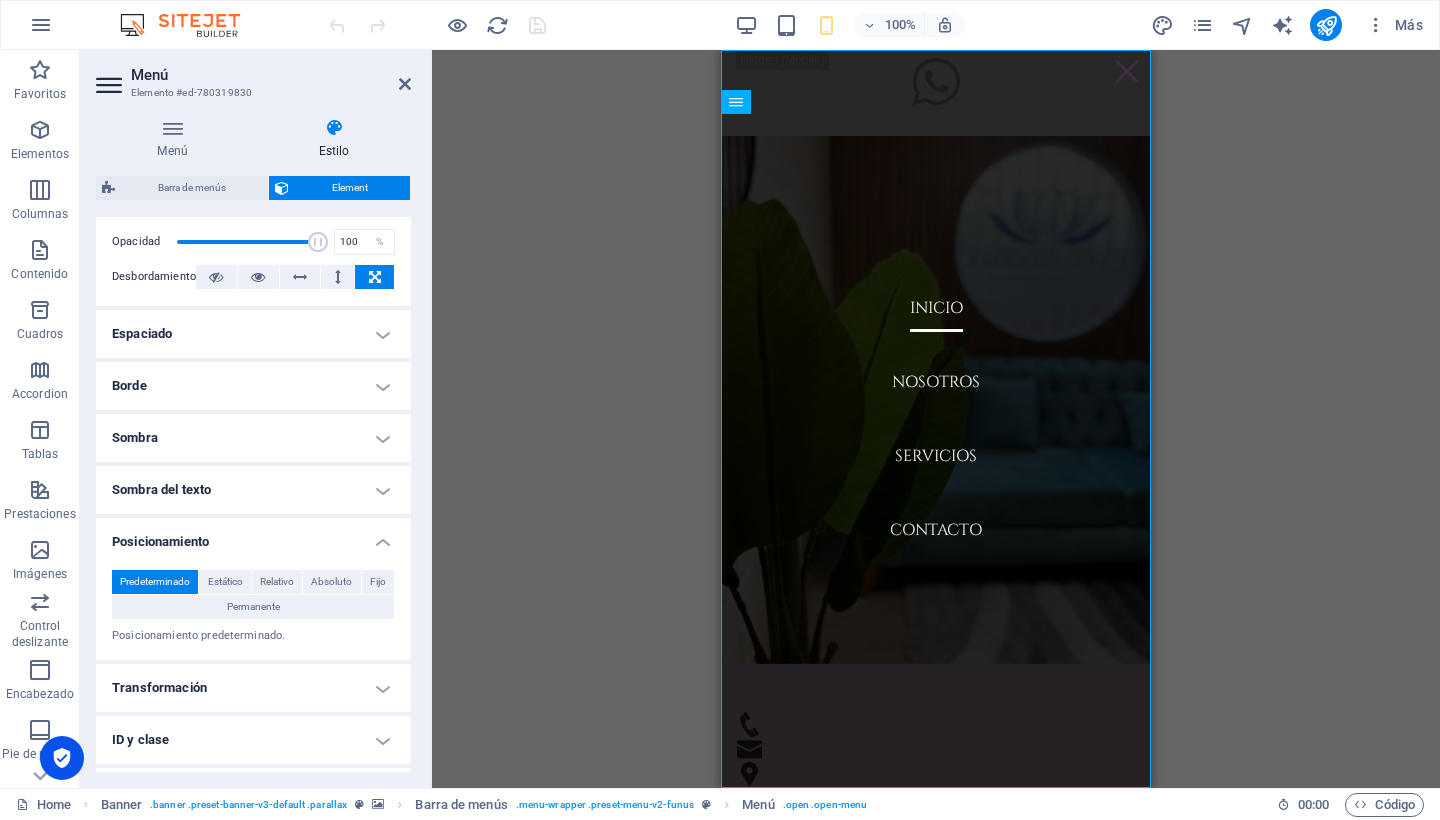 drag, startPoint x: 404, startPoint y: 527, endPoint x: 409, endPoint y: 565, distance: 38.327538 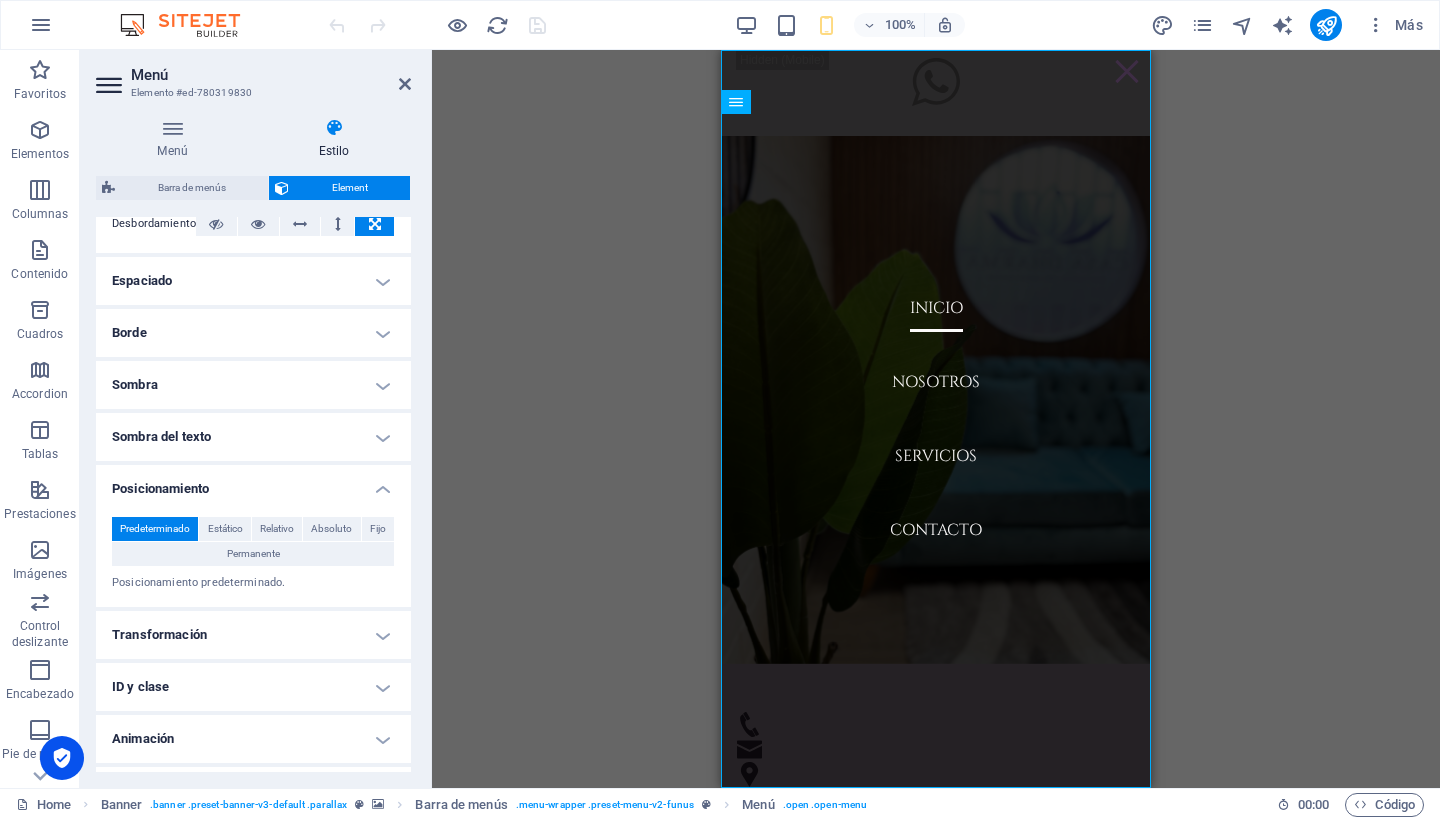 scroll, scrollTop: 399, scrollLeft: 0, axis: vertical 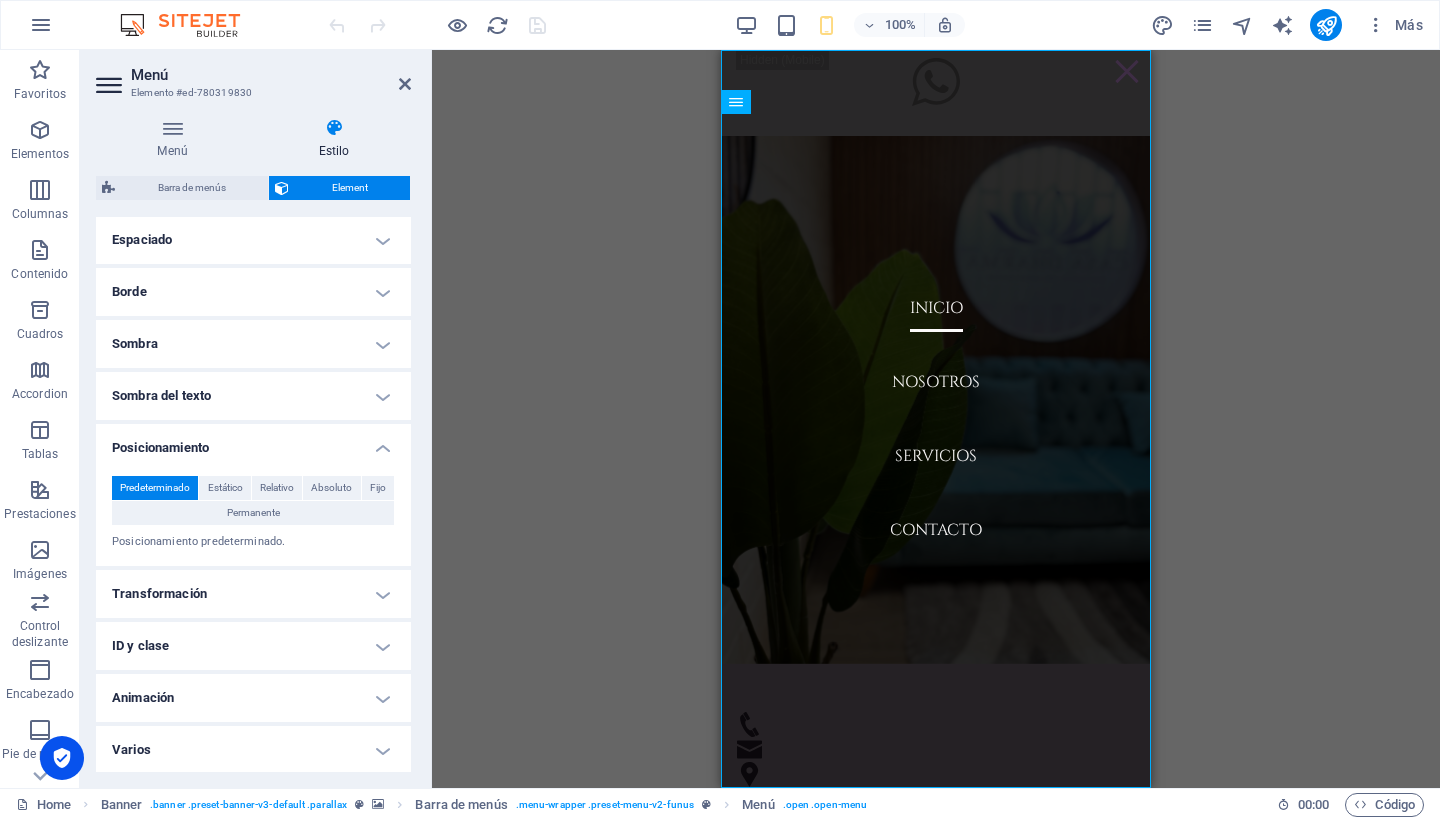 click on "Animación" at bounding box center (253, 698) 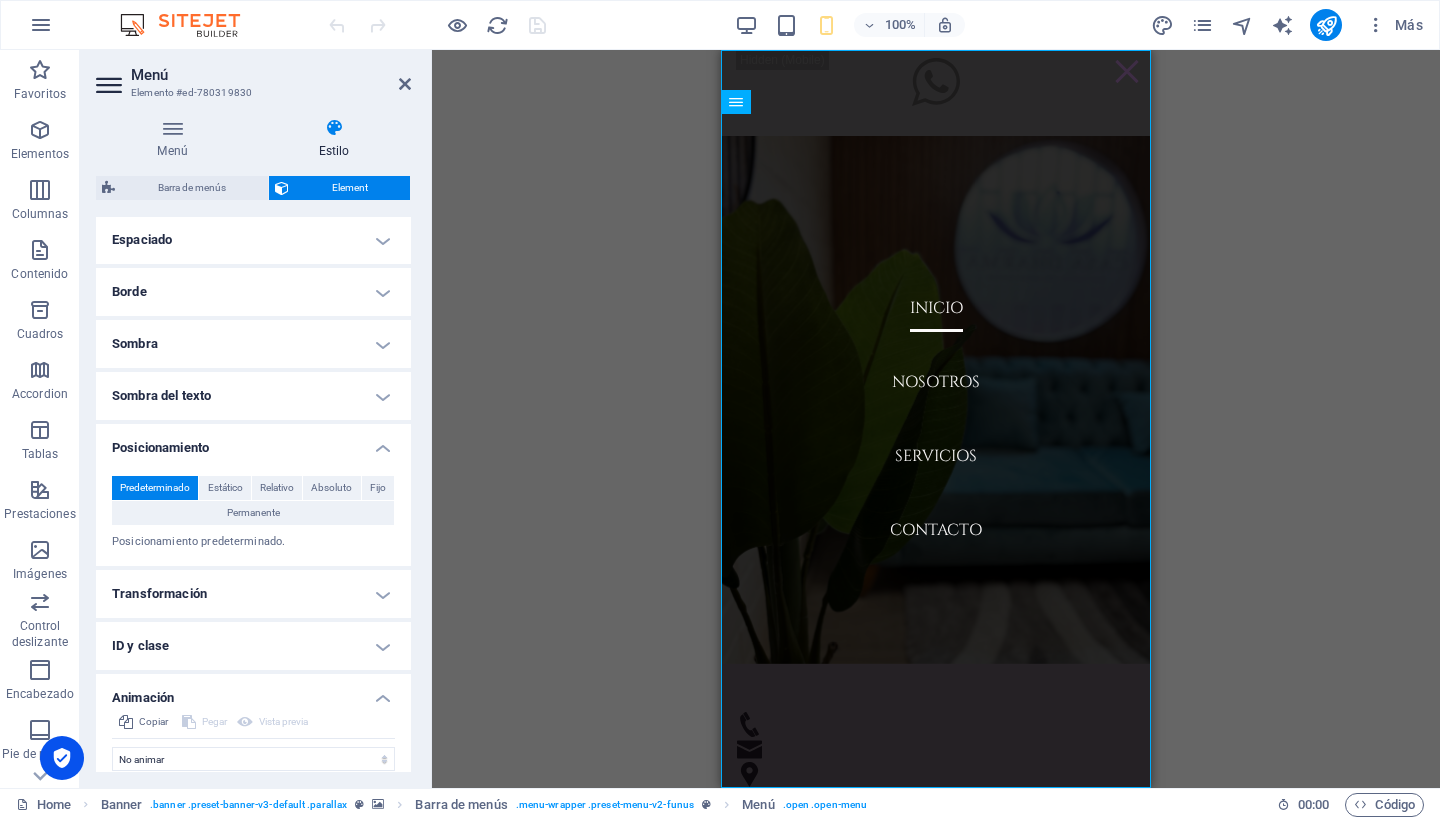 drag, startPoint x: 405, startPoint y: 669, endPoint x: 405, endPoint y: 698, distance: 29 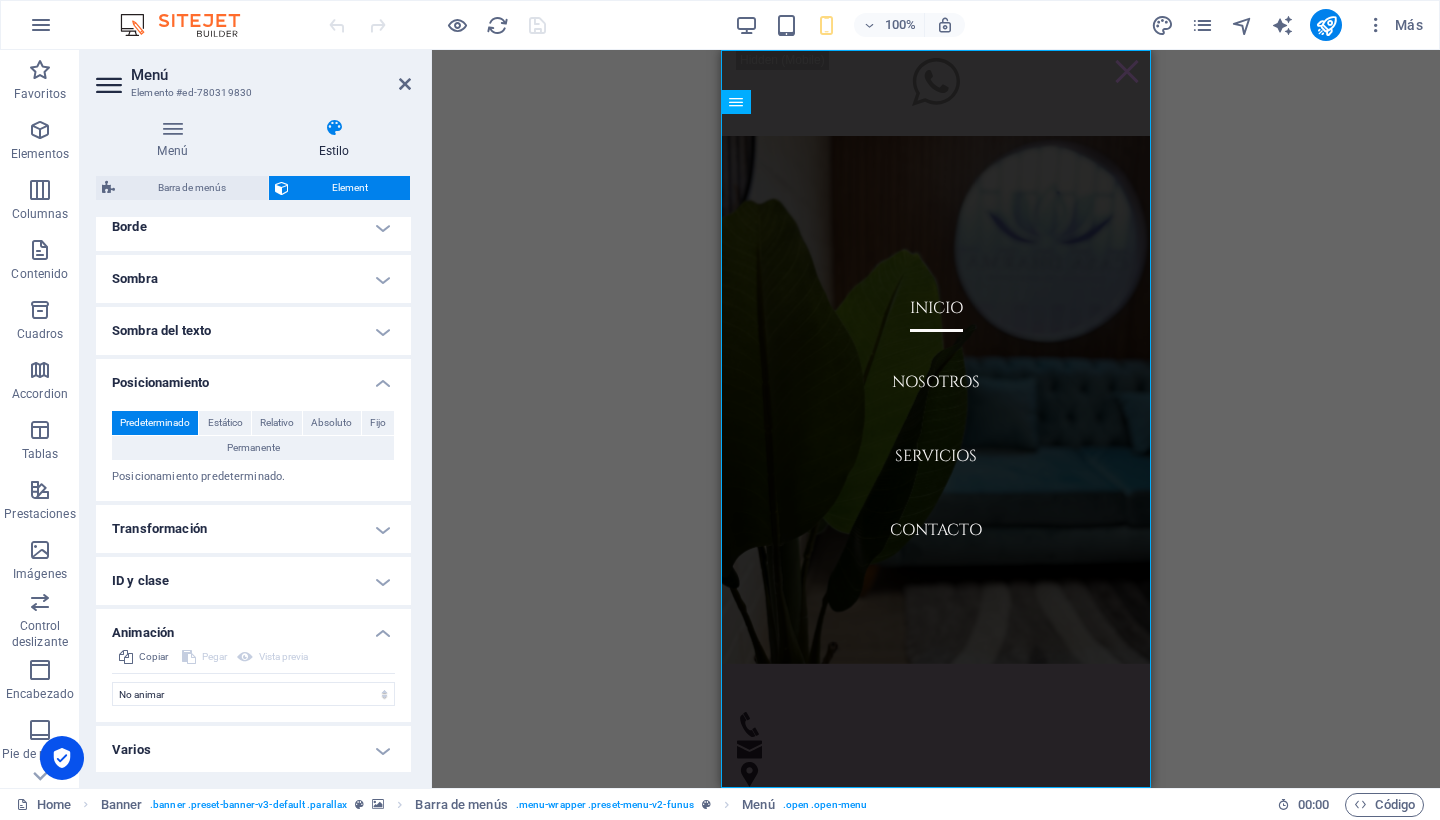 click on "Animación" at bounding box center (253, 627) 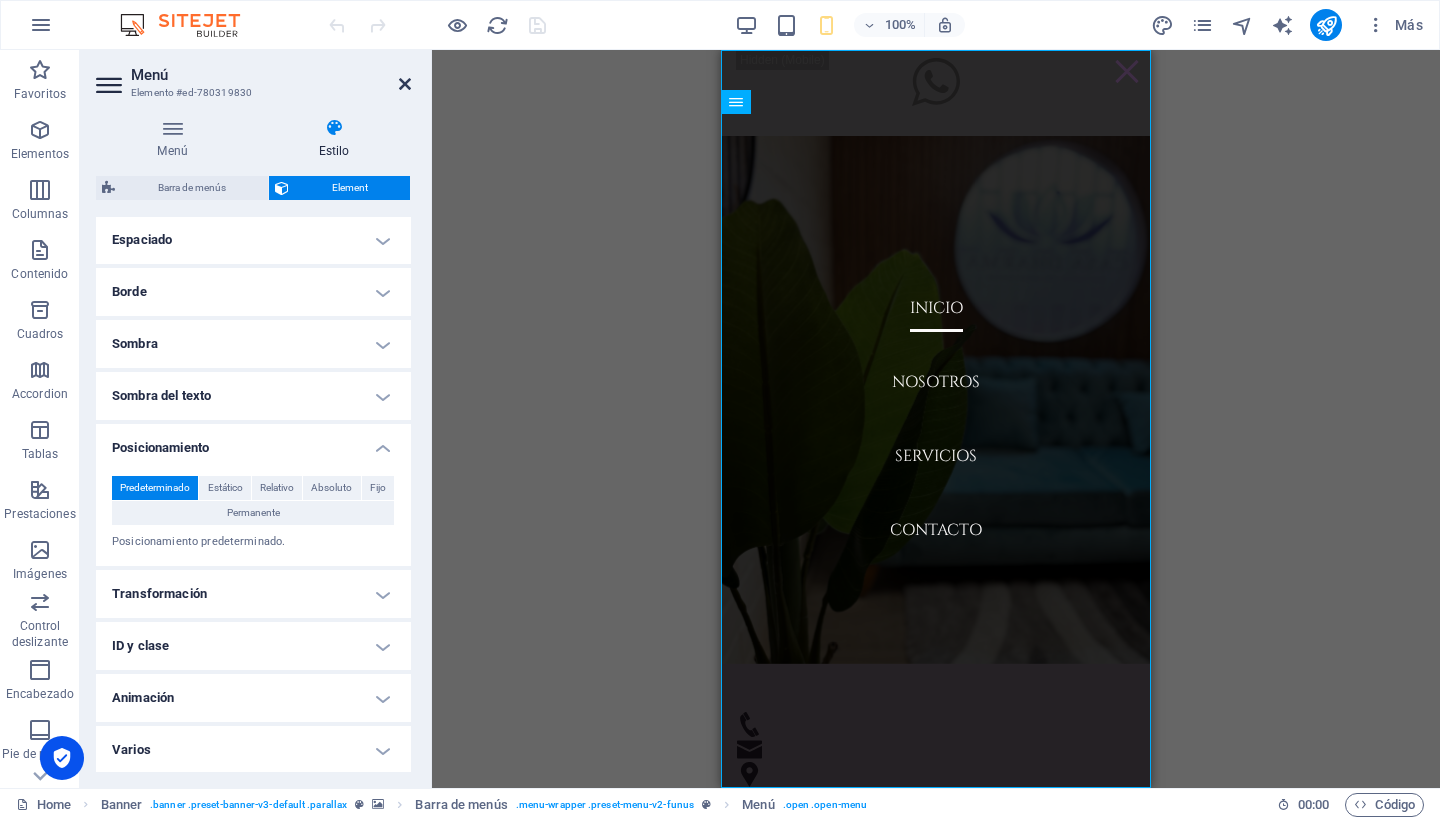 click at bounding box center (405, 84) 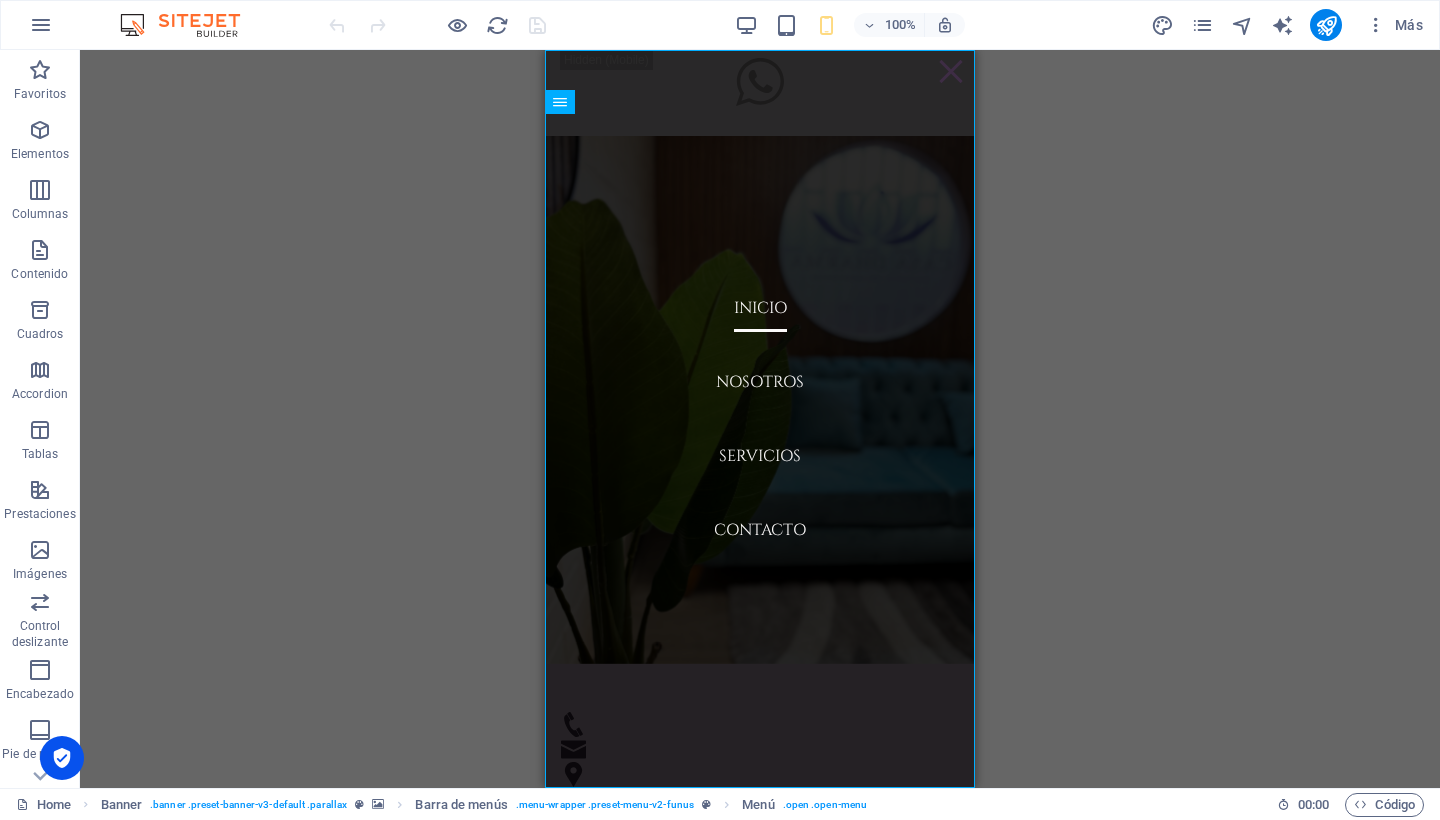 click on "H2   Banner   Contenedor   Contenedor   H4   Barra de menús   Banner   Menú   Banner   Barra de menús   3 columnas   Contenedor   Texto   3 columnas   Contenedor   Barra de menús   Banner   Contenedor   HTML" at bounding box center (760, 419) 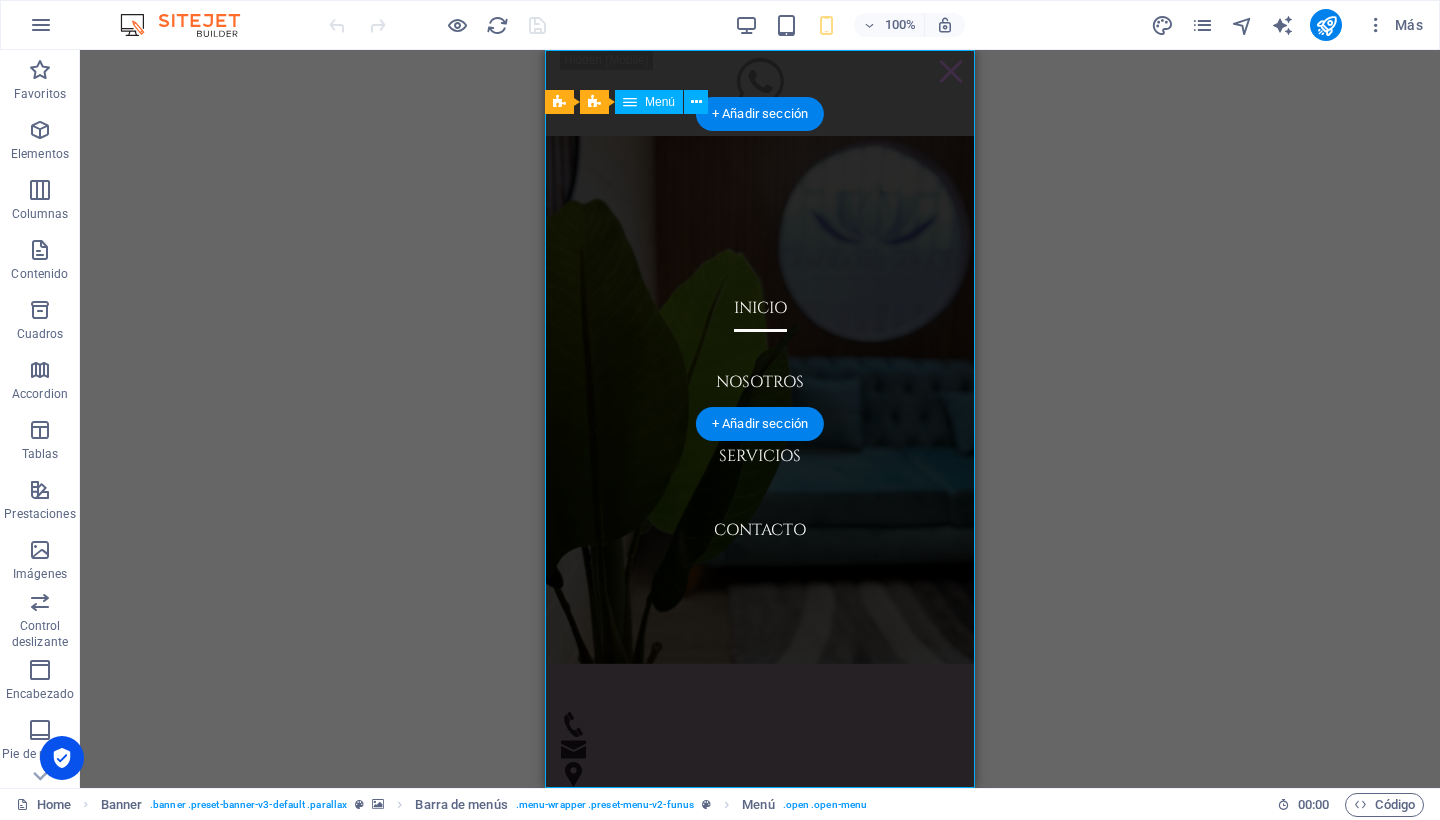 drag, startPoint x: 966, startPoint y: 325, endPoint x: 965, endPoint y: 294, distance: 31.016125 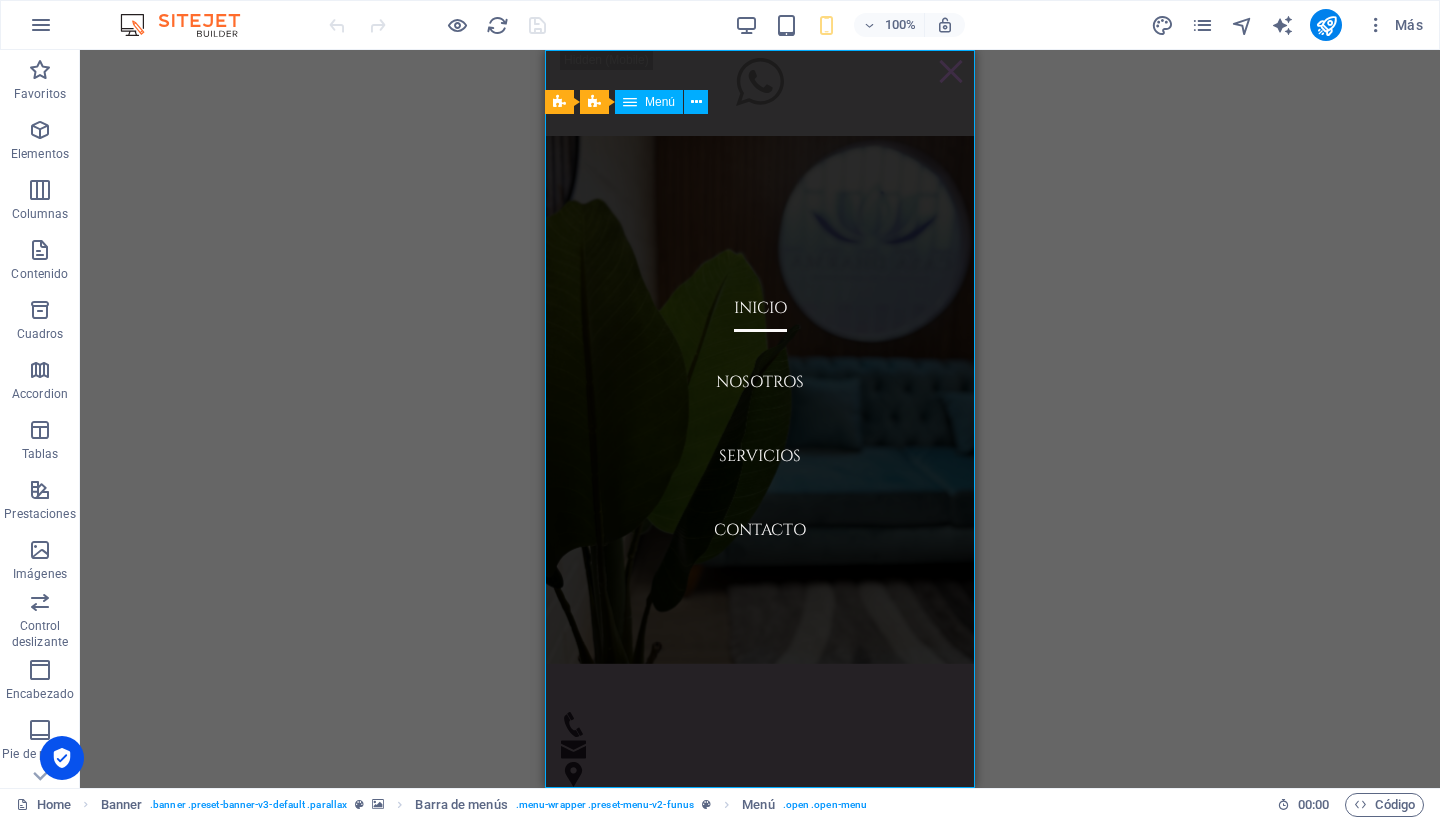 click on "INICIO NOSOTROS SERVICIOS CONTACTO" at bounding box center (760, 419) 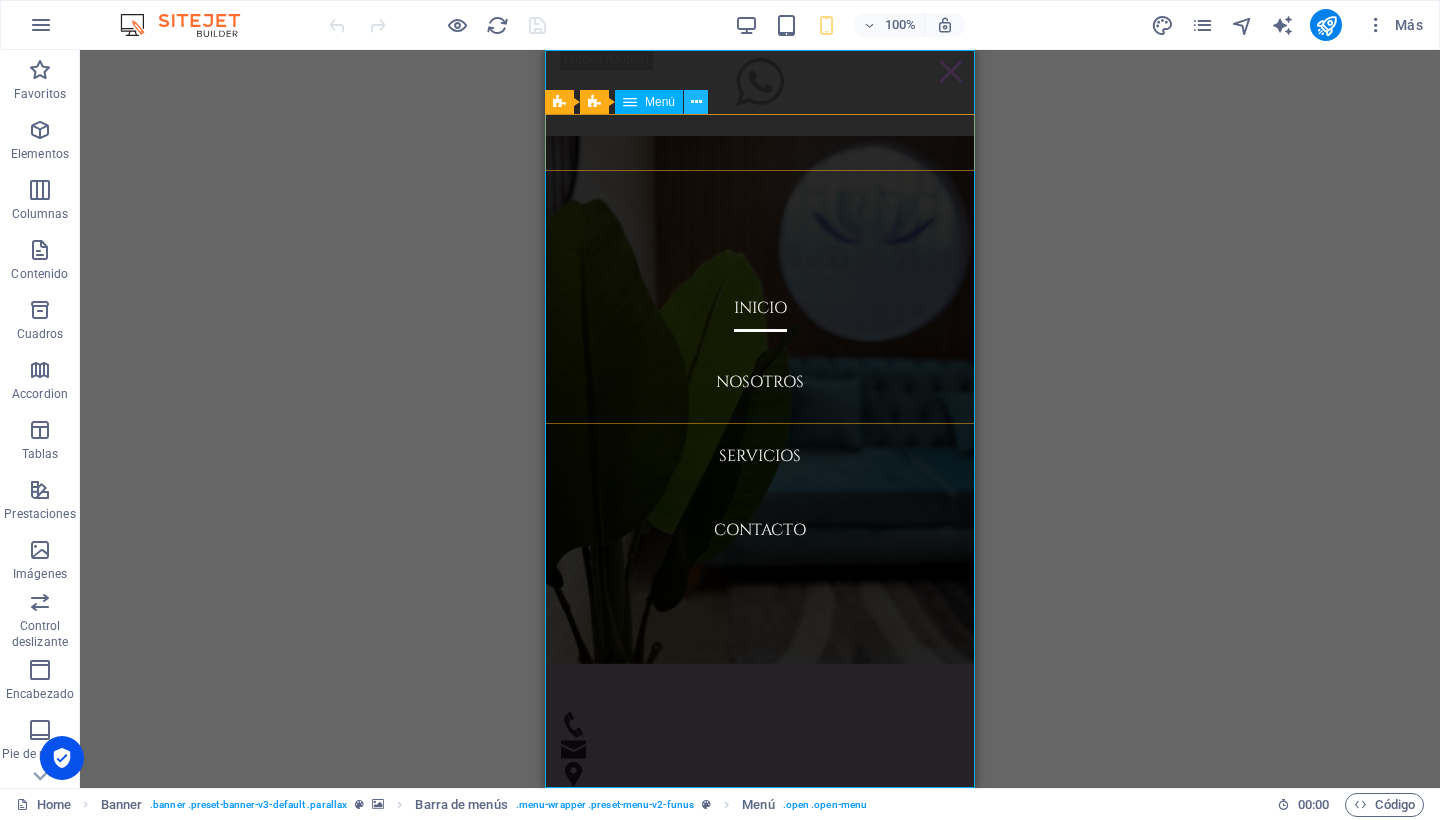 click at bounding box center [696, 102] 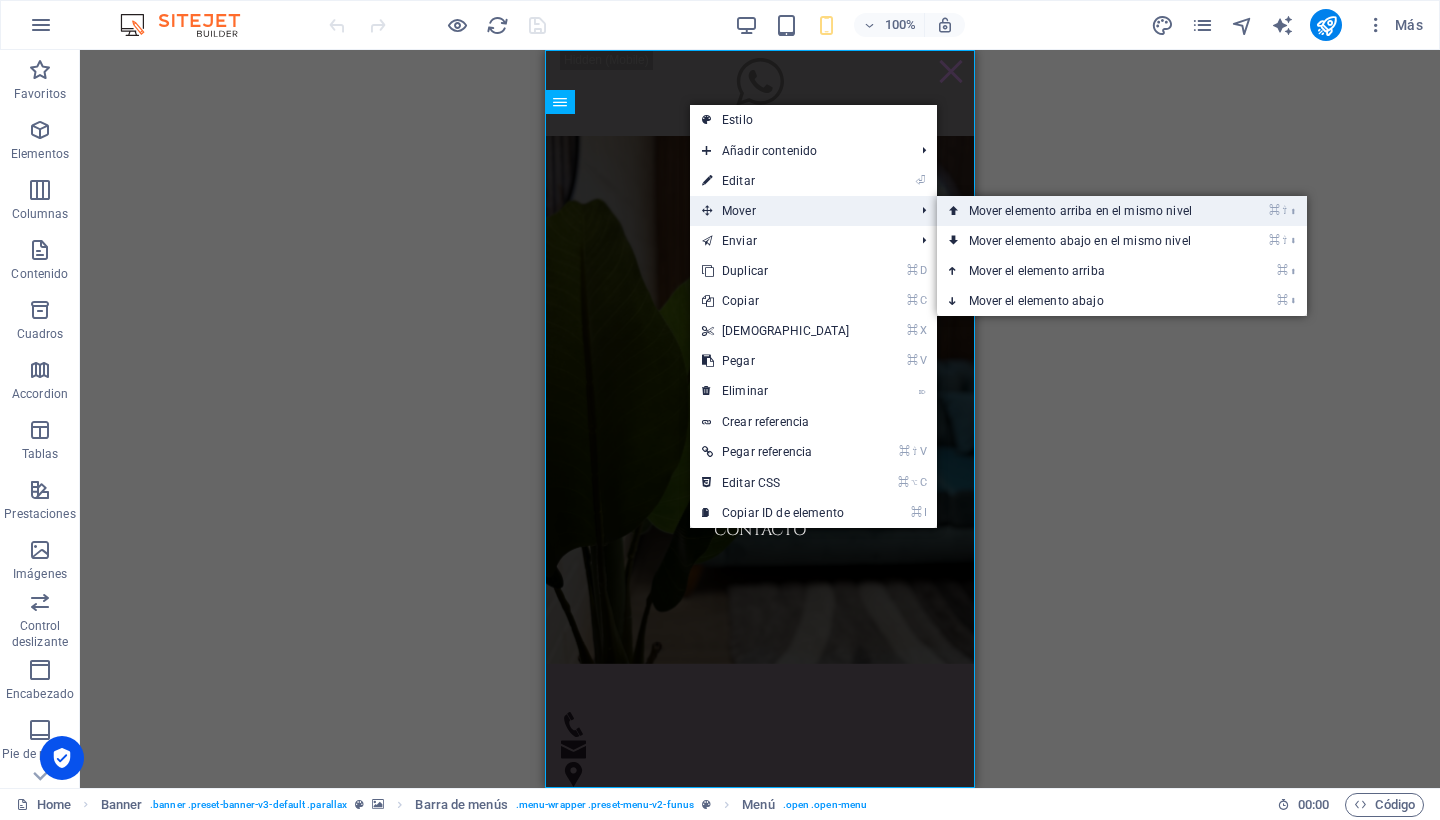 click on "⌘ ⇧ ⬆  Mover elemento arriba en el mismo nivel" at bounding box center (1084, 211) 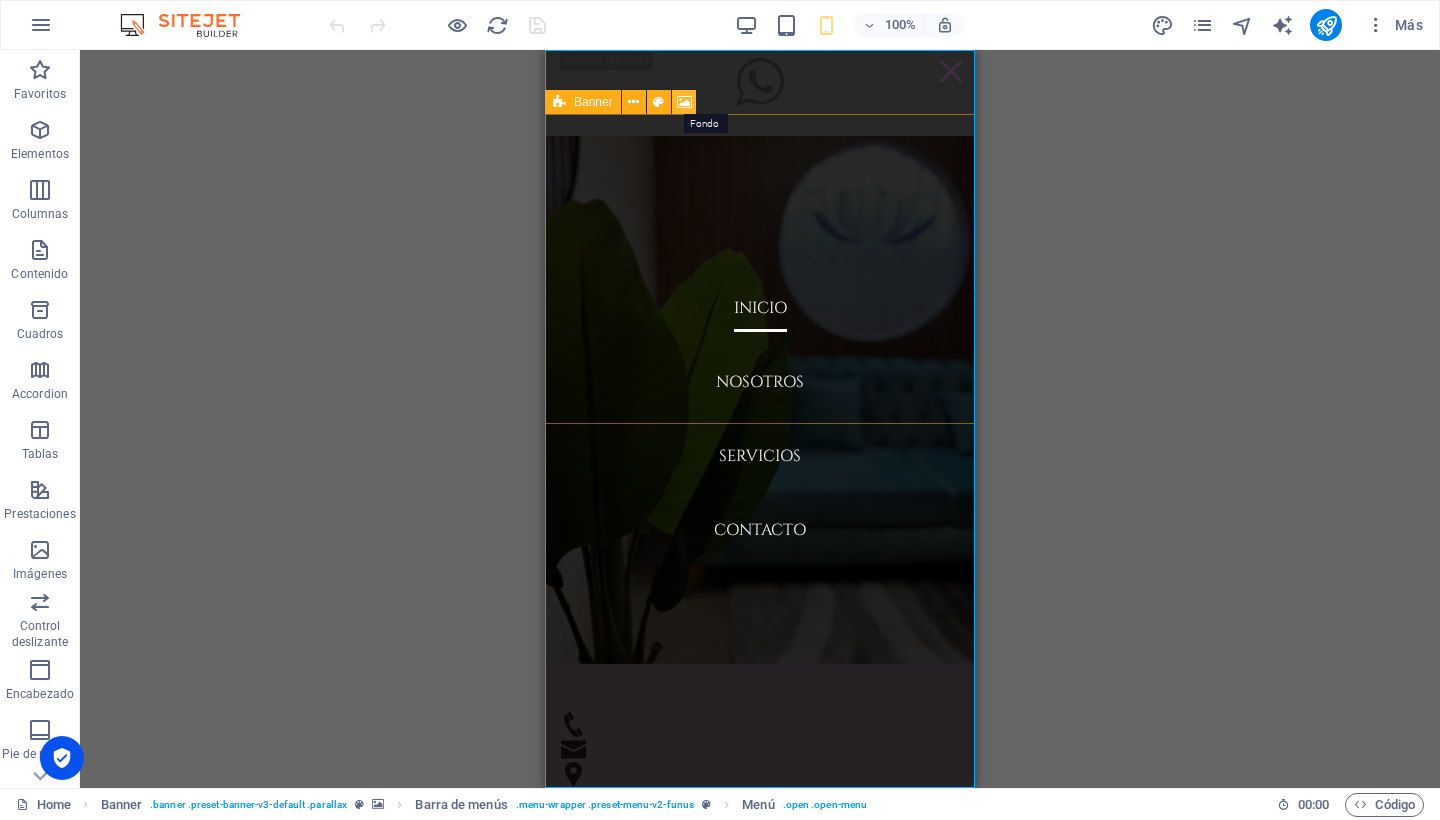 click at bounding box center (684, 102) 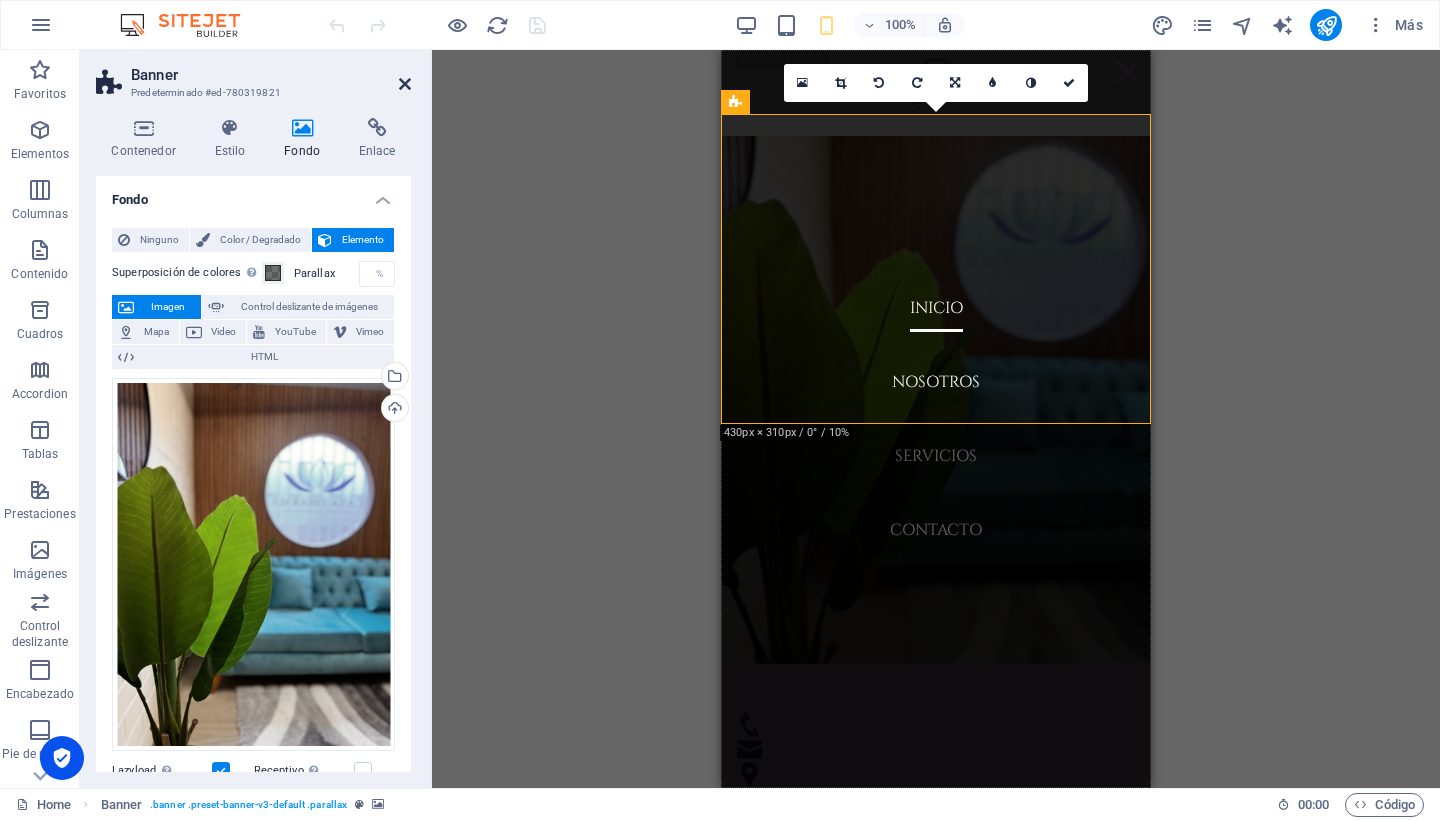 click at bounding box center (405, 84) 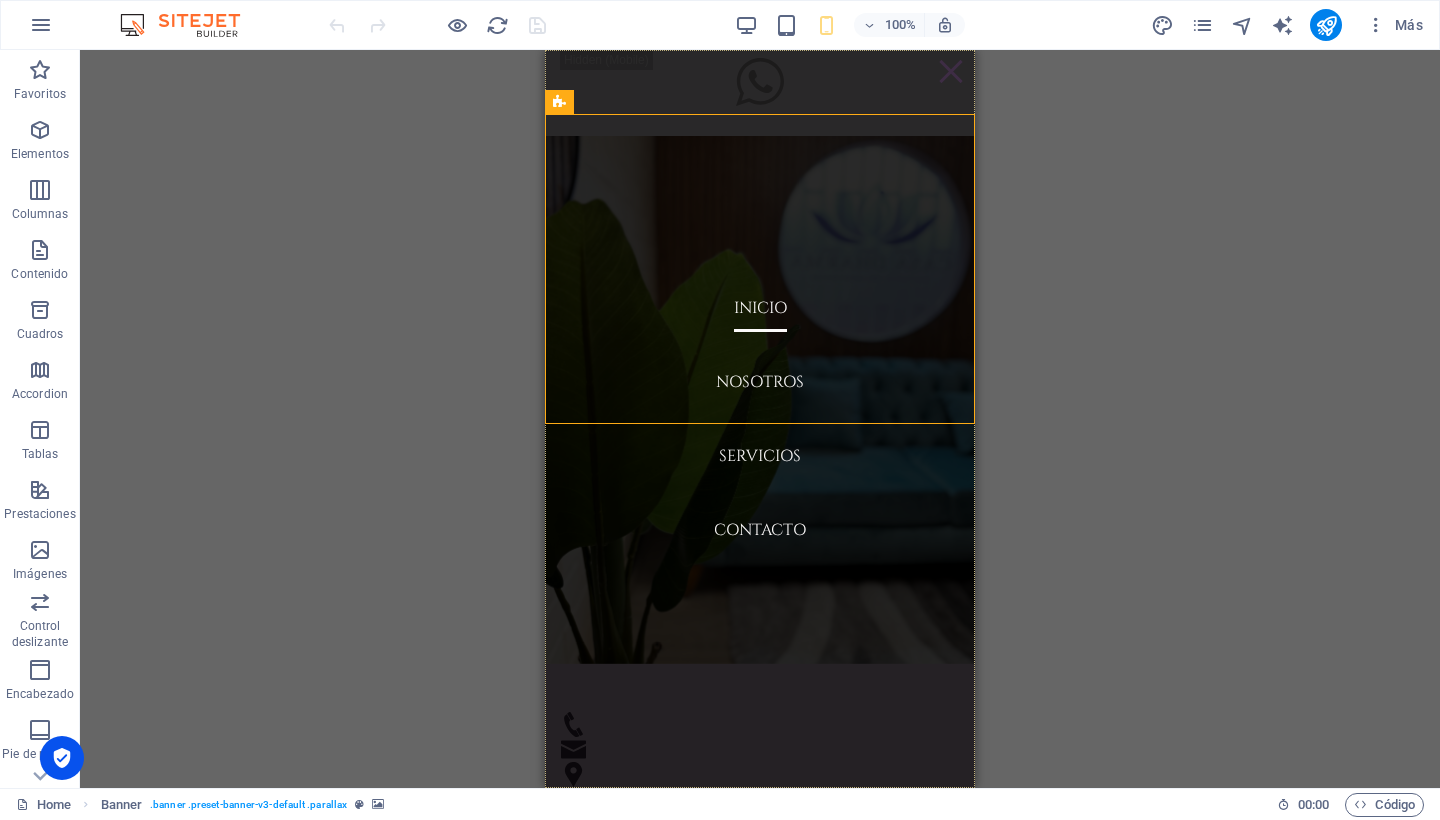 click on "Arrastra aquí para reemplazar el contenido existente. Si quieres crear un elemento nuevo, pulsa “Ctrl”.
H2   Banner   Contenedor   Contenedor   H4   Barra de menús   Banner   Menú   Barra de menús   3 columnas   Contenedor   Texto   3 columnas   Contenedor   Barra de menús   Banner   Contenedor   HTML" at bounding box center [760, 419] 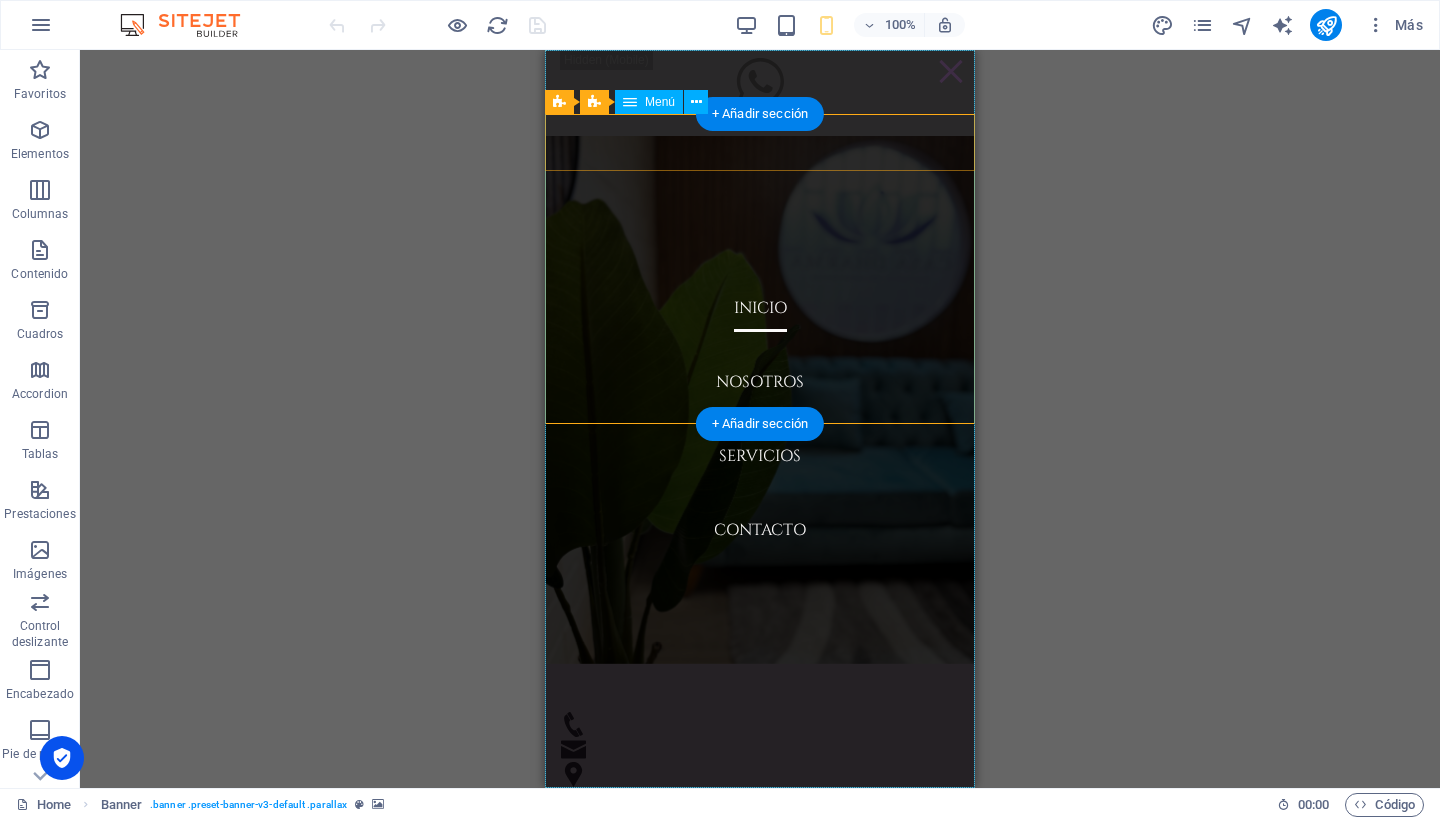 click at bounding box center [0, 0] 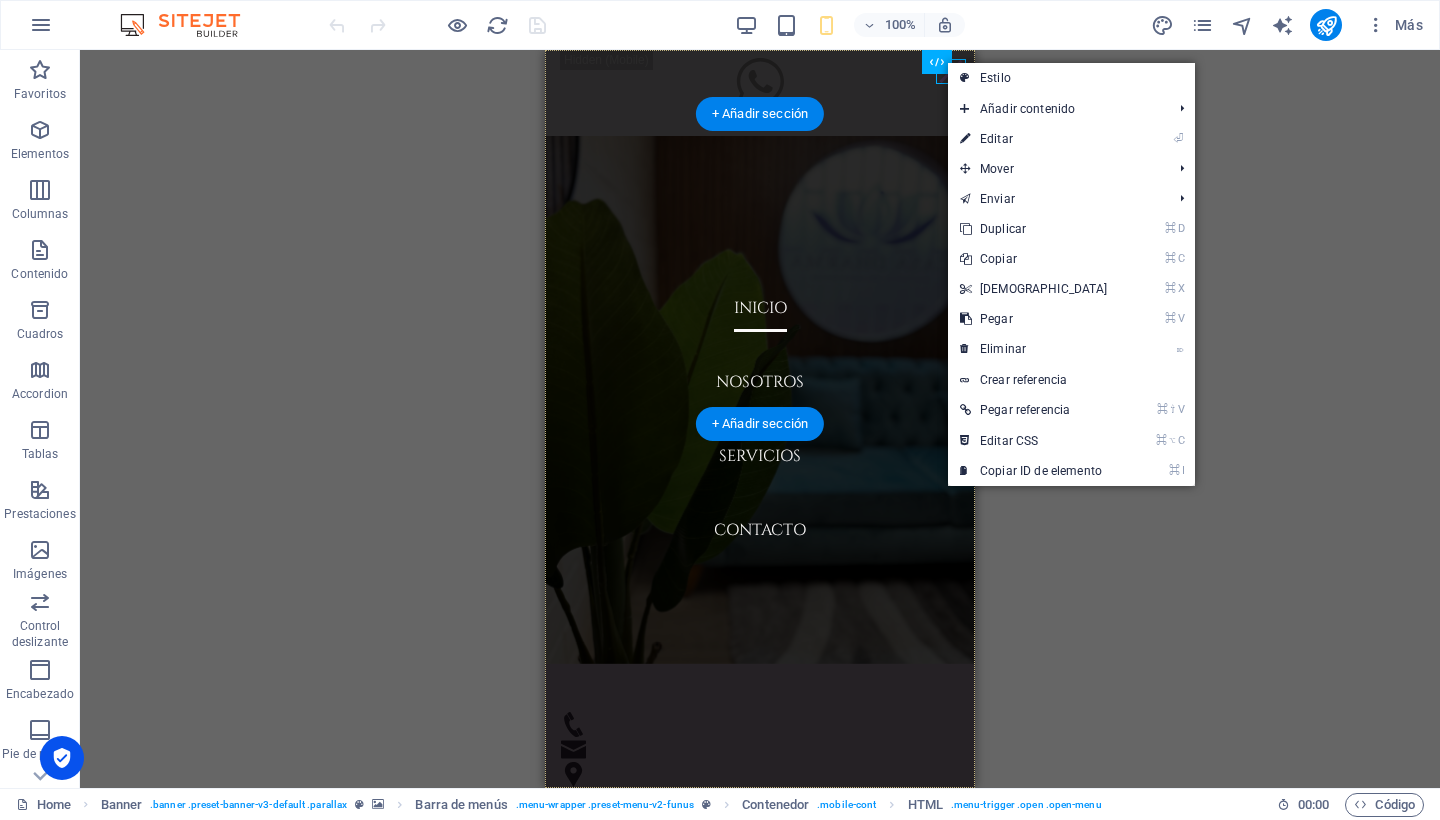 click on "Arrastra aquí para reemplazar el contenido existente. Si quieres crear un elemento nuevo, pulsa “Ctrl”.
H2   Banner   Contenedor   Contenedor   H4   Barra de menús   Banner   Menú   Barra de menús   3 columnas   Contenedor   Texto   3 columnas   Contenedor   Barra de menús   Banner   Contenedor   HTML + Añadir sección + Añadir sección" at bounding box center (760, 419) 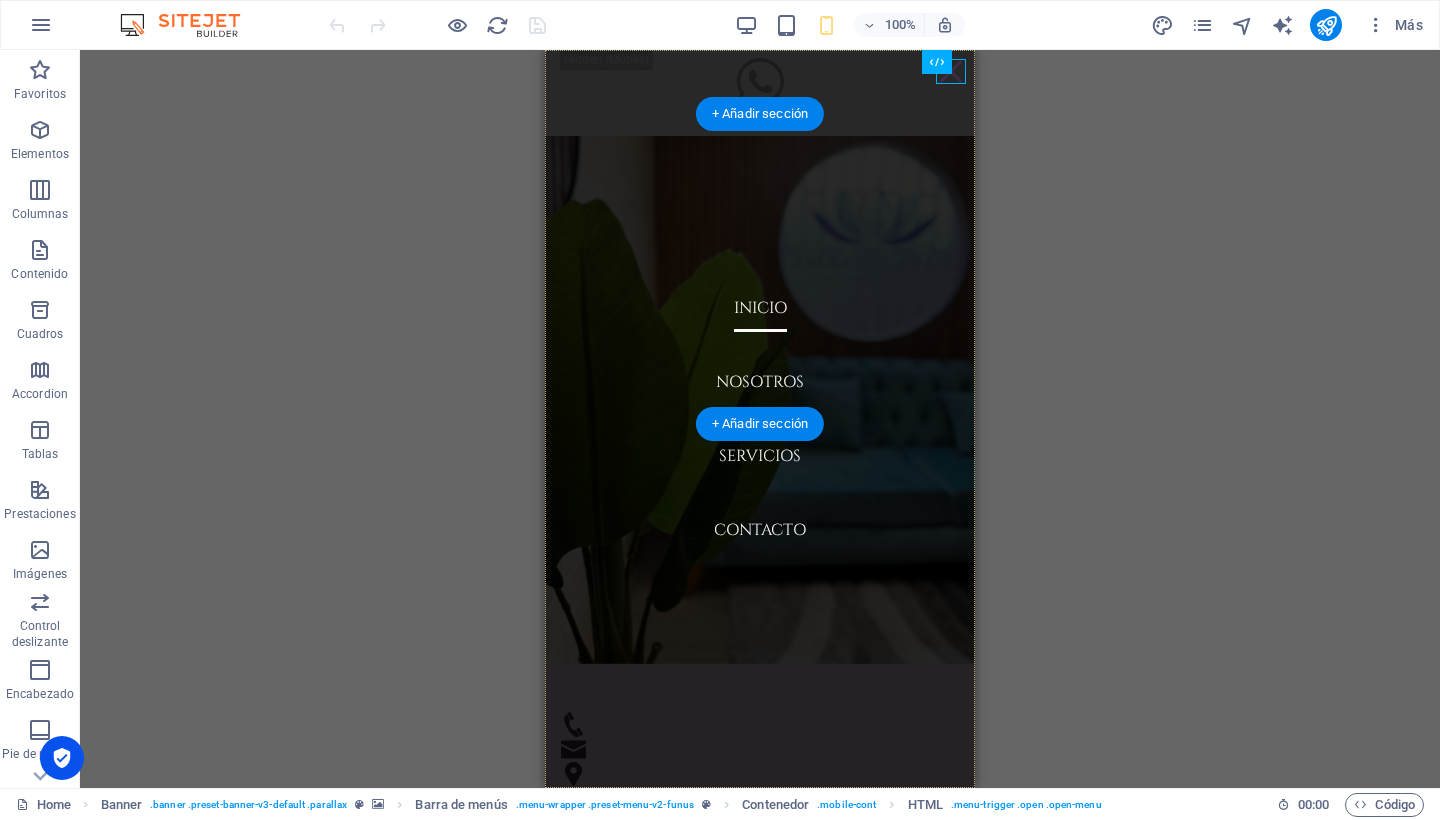 click at bounding box center [951, 71] 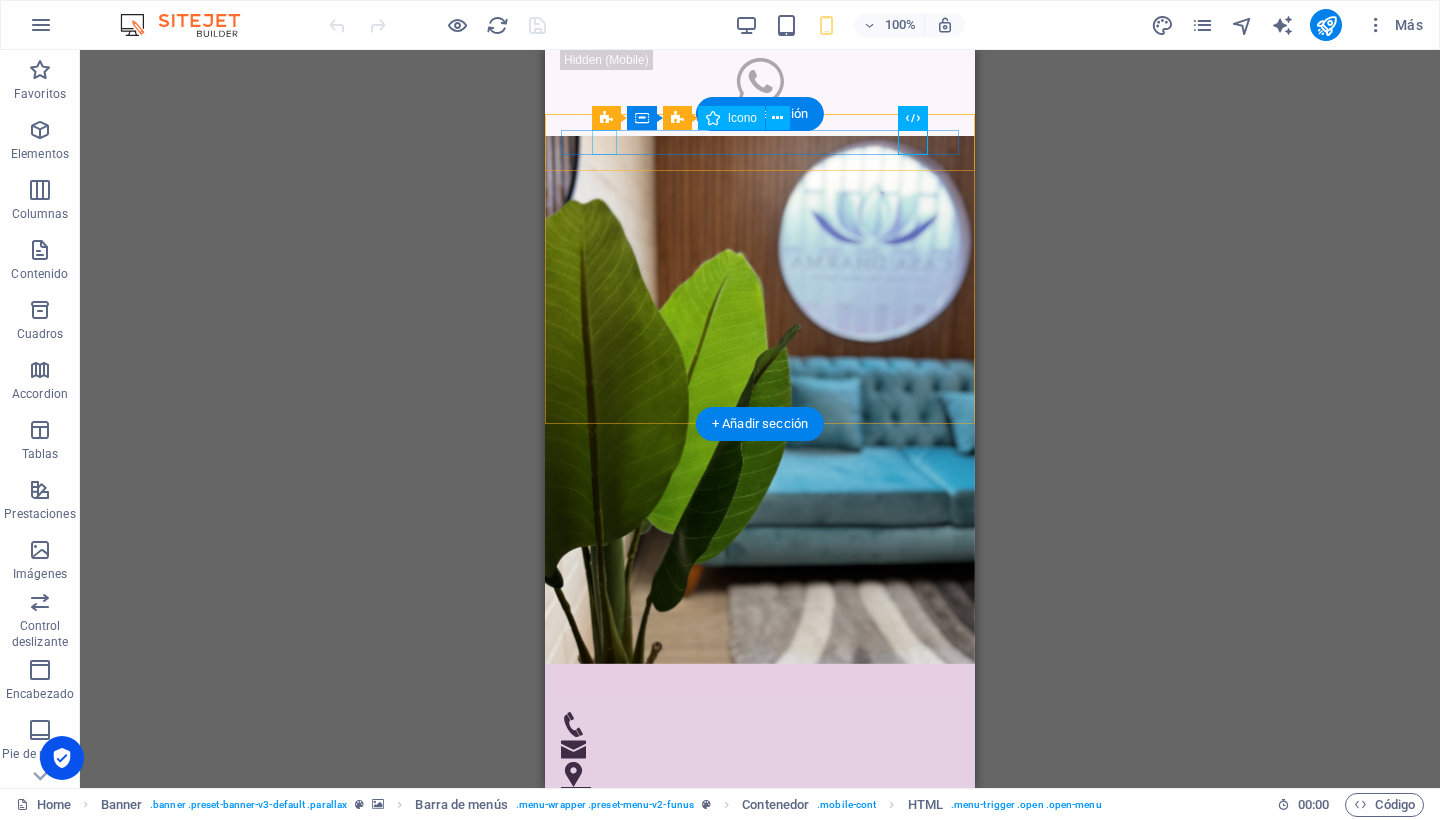 click at bounding box center [752, 724] 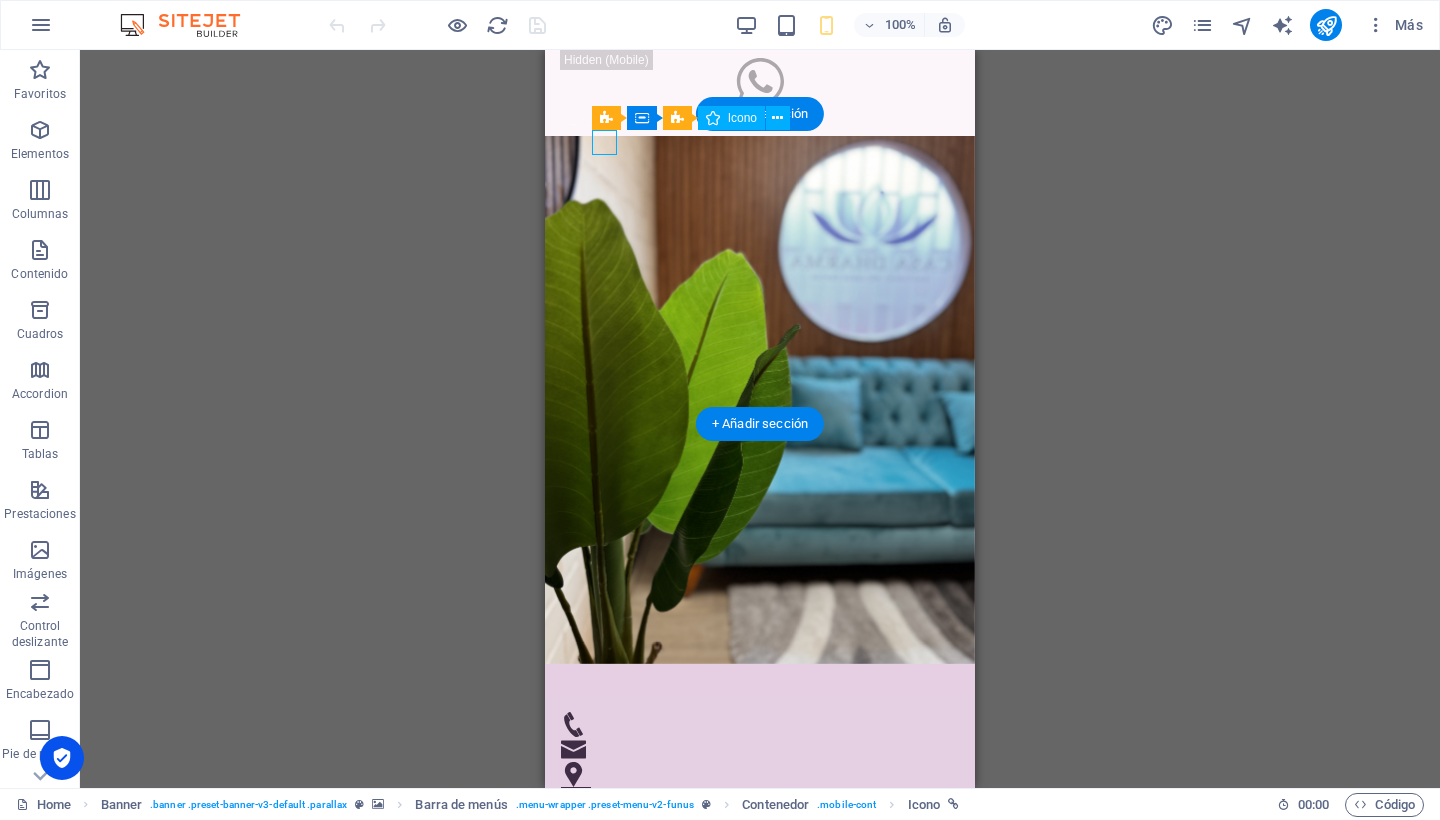 click at bounding box center [752, 724] 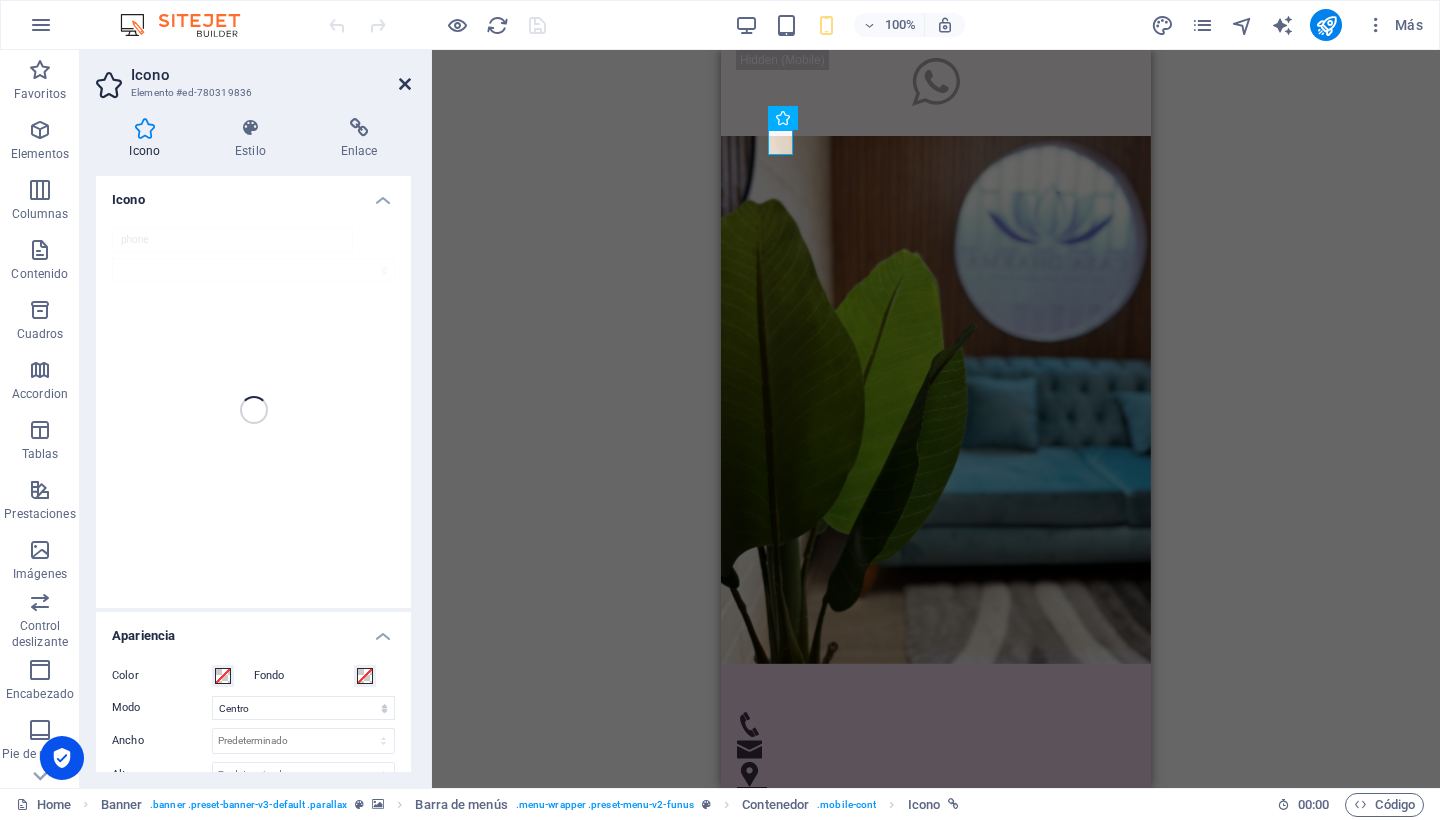 click at bounding box center (405, 84) 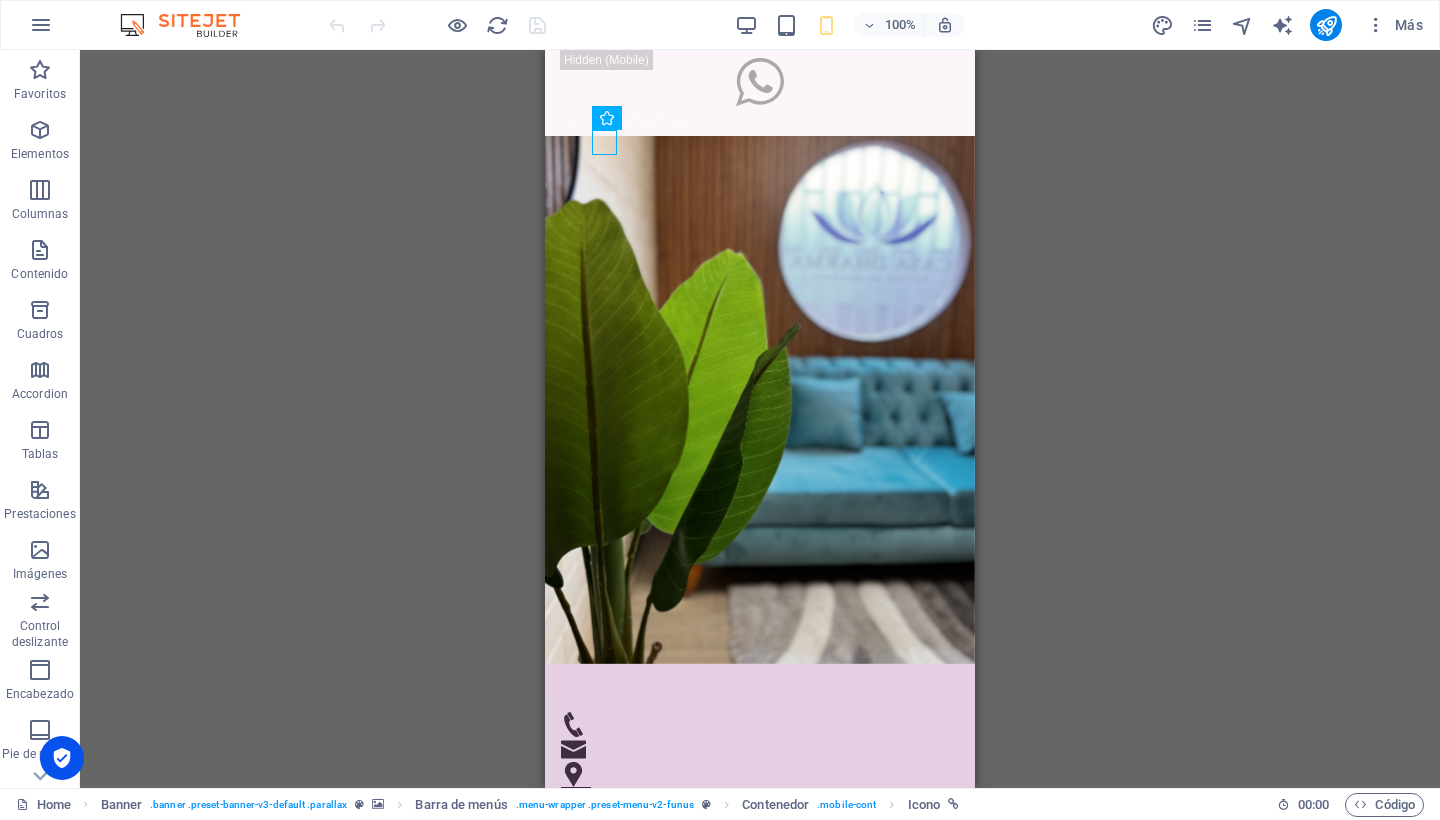 click on "H2   Banner   Contenedor   Contenedor   H4   Banner   Menú   Banner   Barra de menús   3 columnas   Texto   3 columnas   Contenedor   Barra de menús   Banner   Contenedor   HTML   Icono   Icono   Barra de menús   Contenedor   Banner   Icono" at bounding box center (760, 419) 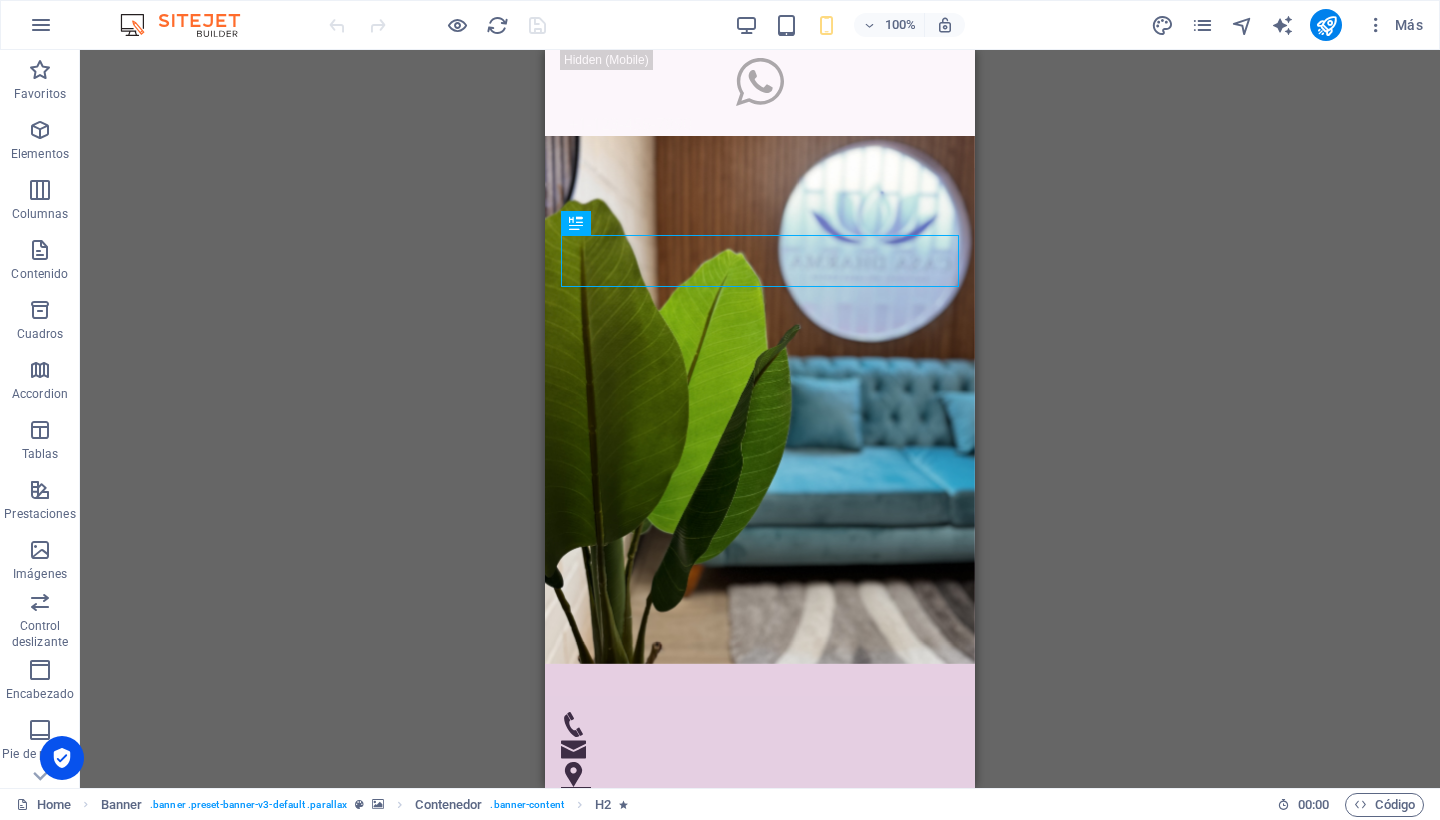 scroll, scrollTop: 3, scrollLeft: 0, axis: vertical 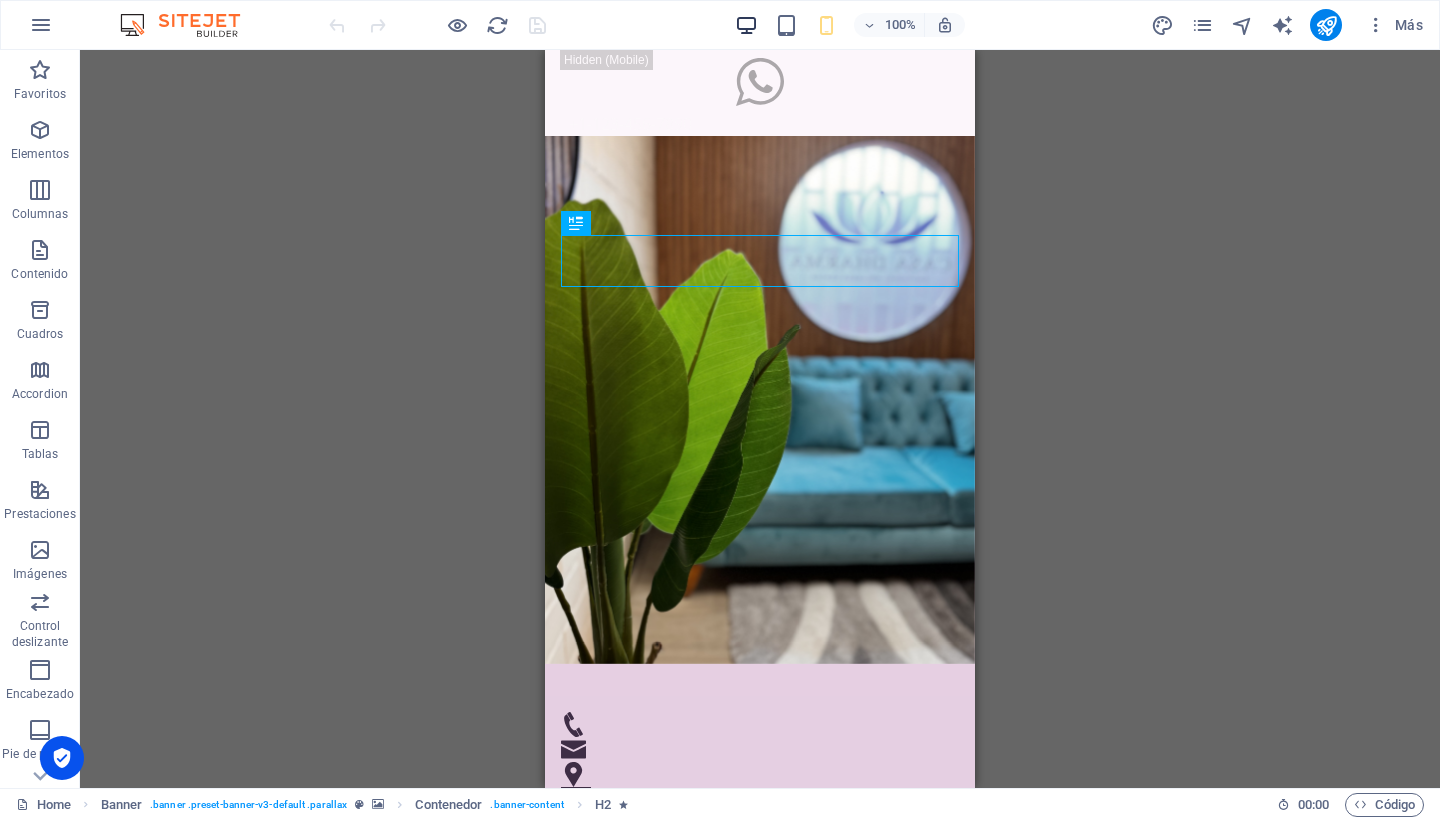 click on "100%" at bounding box center (849, 25) 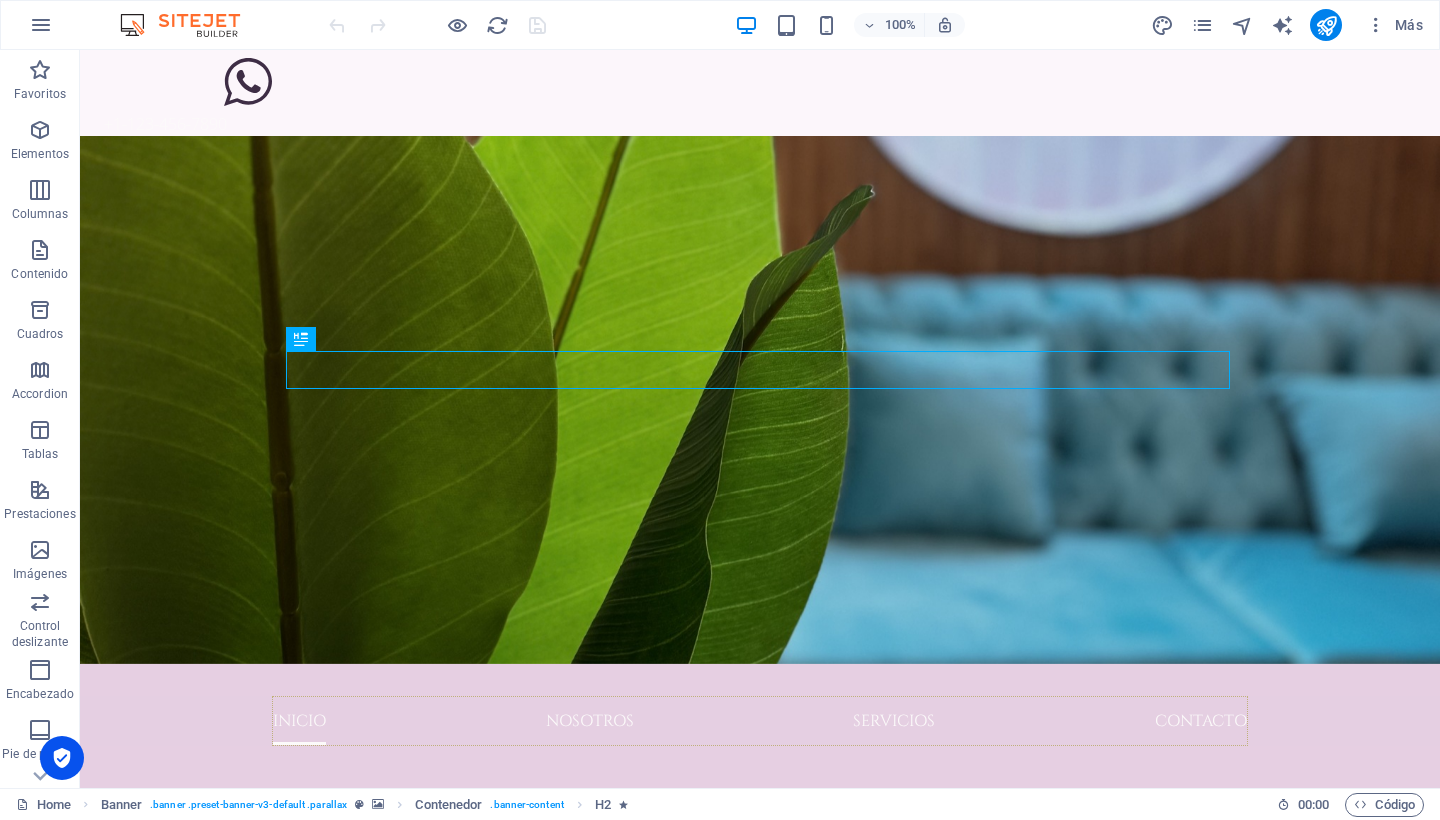 scroll, scrollTop: 3, scrollLeft: 0, axis: vertical 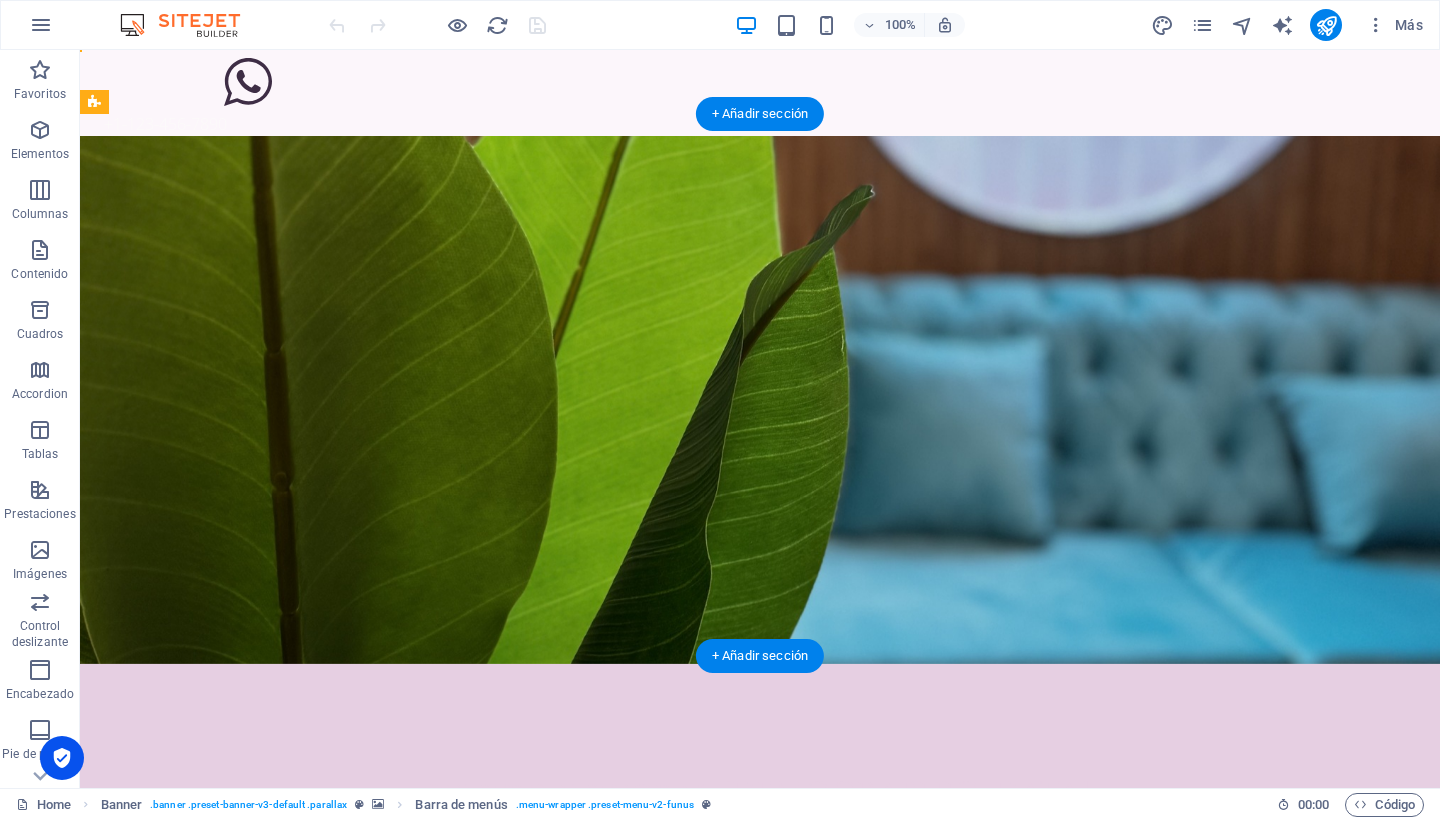 drag, startPoint x: 1435, startPoint y: 125, endPoint x: 1435, endPoint y: 172, distance: 47 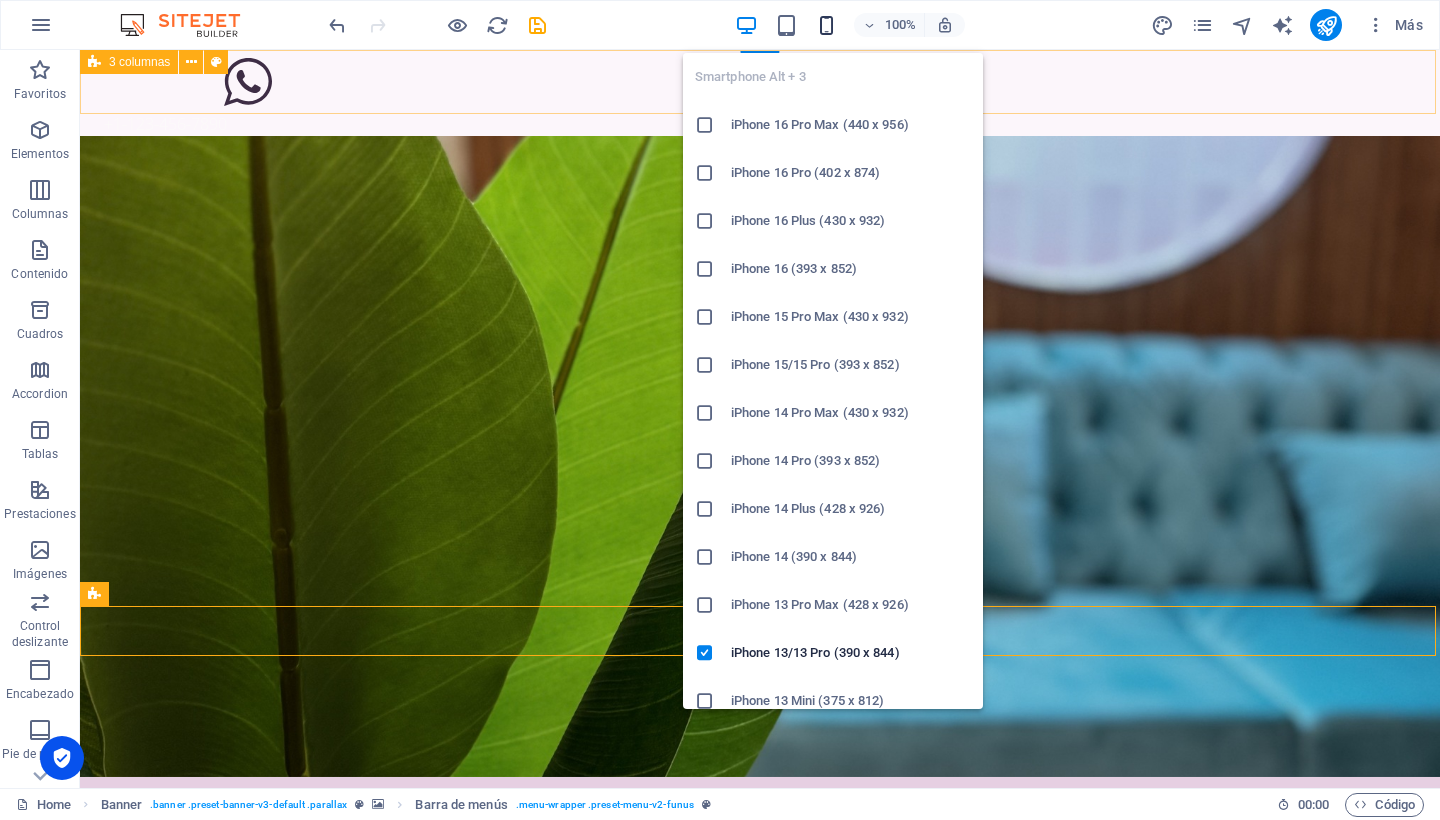 click at bounding box center [826, 25] 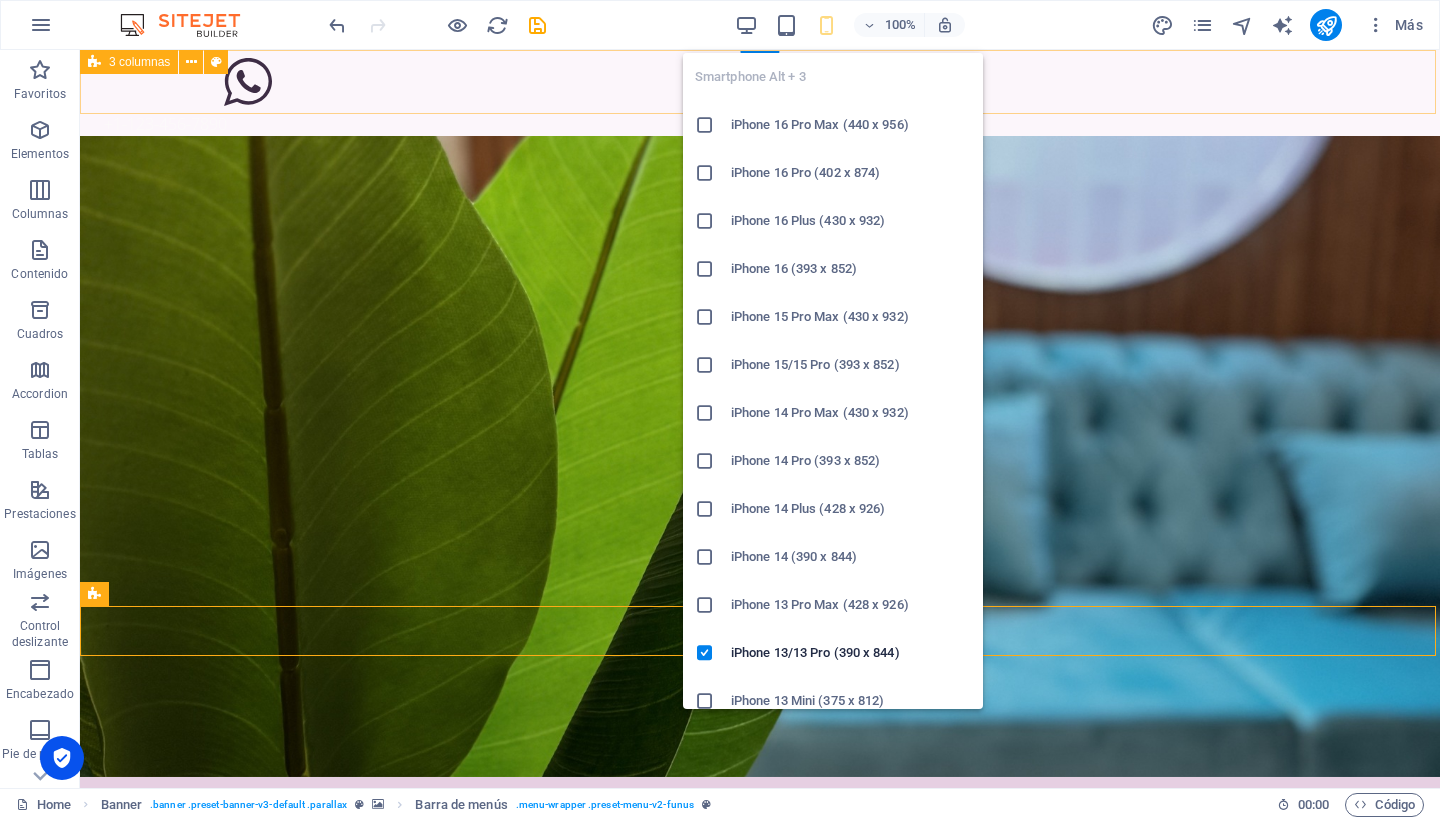 click at bounding box center (826, 25) 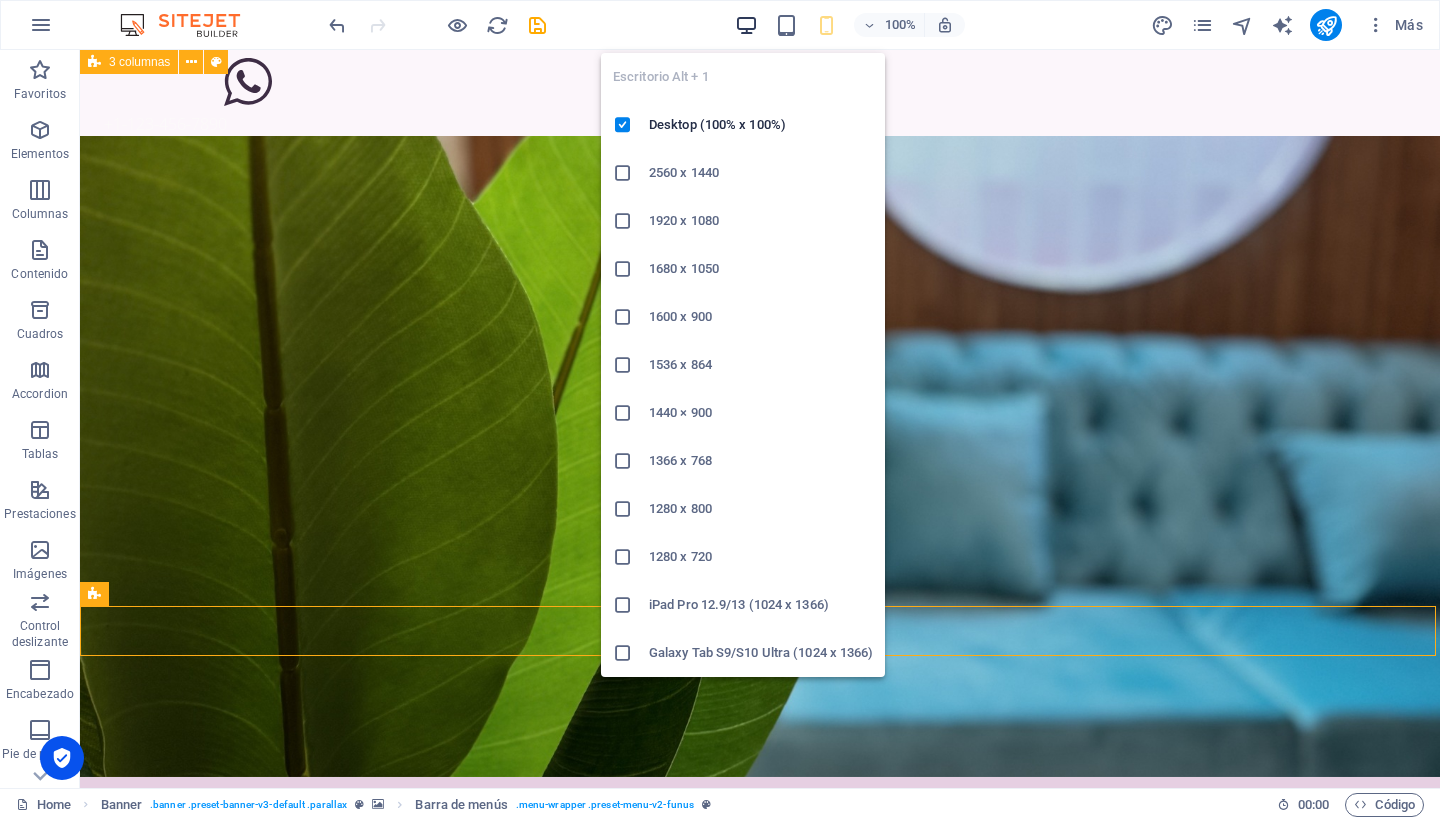 click at bounding box center (746, 25) 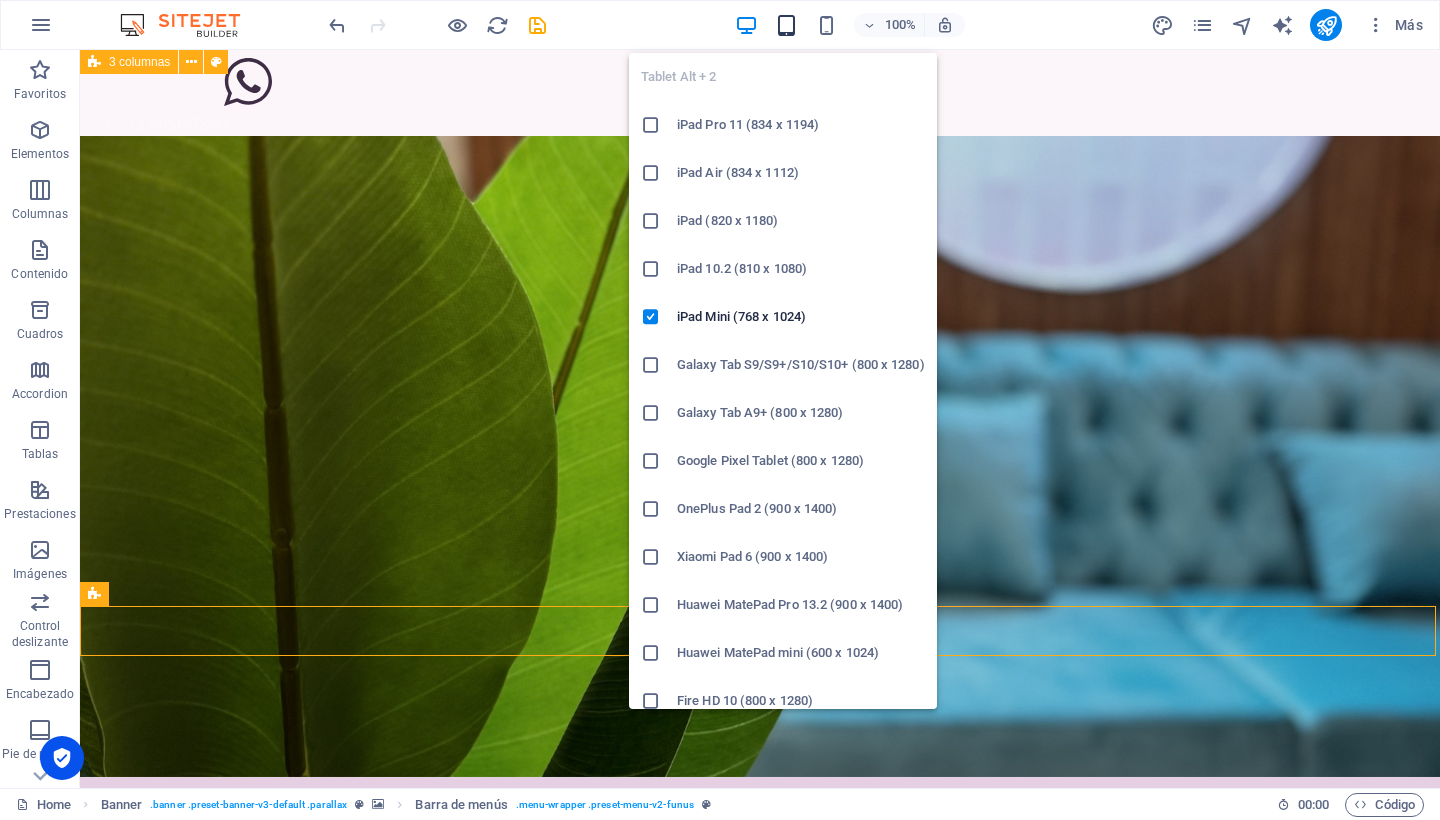 click at bounding box center (786, 25) 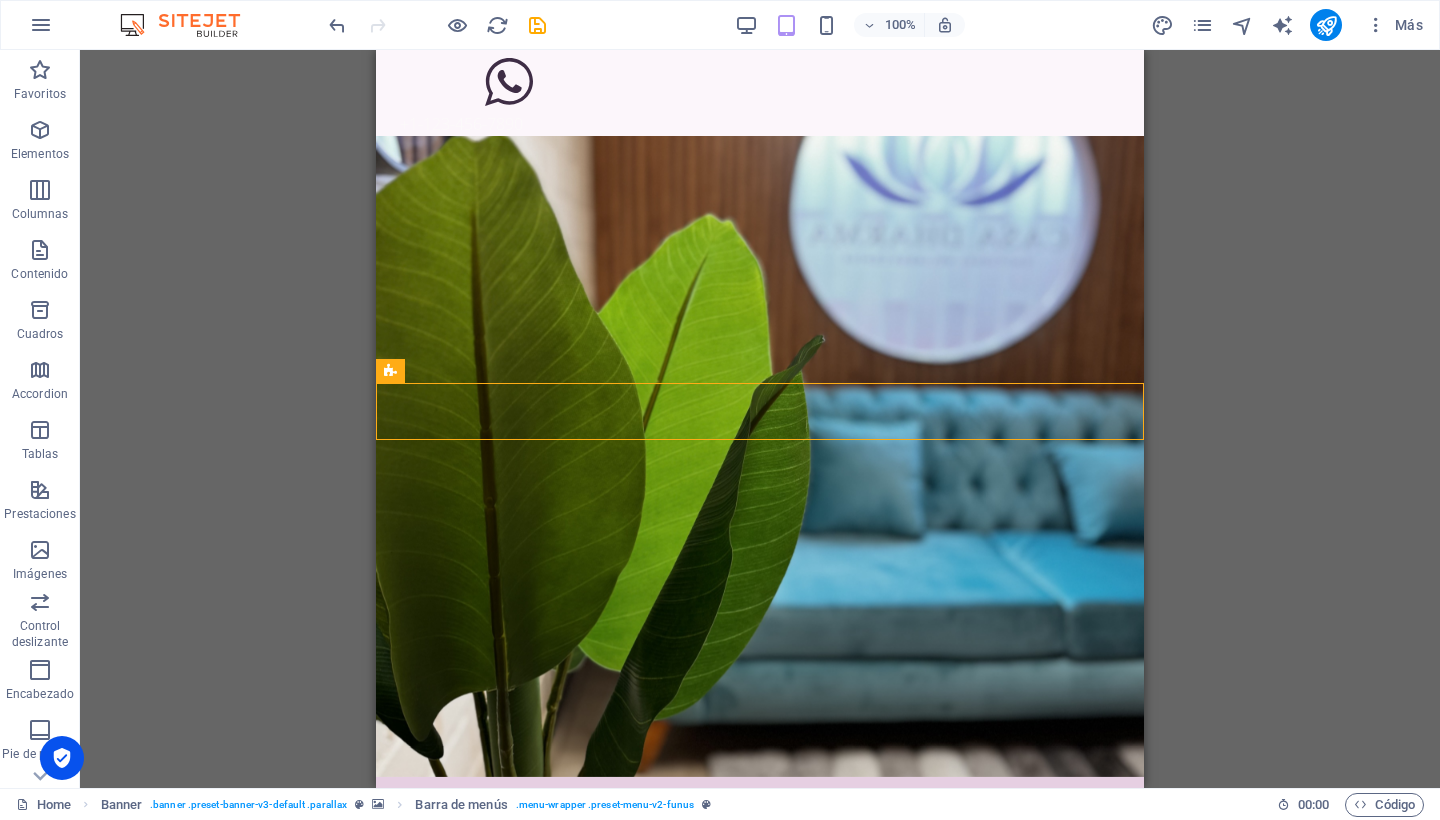 click on "H2   Banner   Banner   Contenedor   Contenedor   H4   Menú   Barra de menús   3 columnas   Texto   Contenedor   Barra de menús   Banner   Contenedor   HTML   Icono   Icono   Contenedor   Banner   Icono   Botón   Separador" at bounding box center (760, 419) 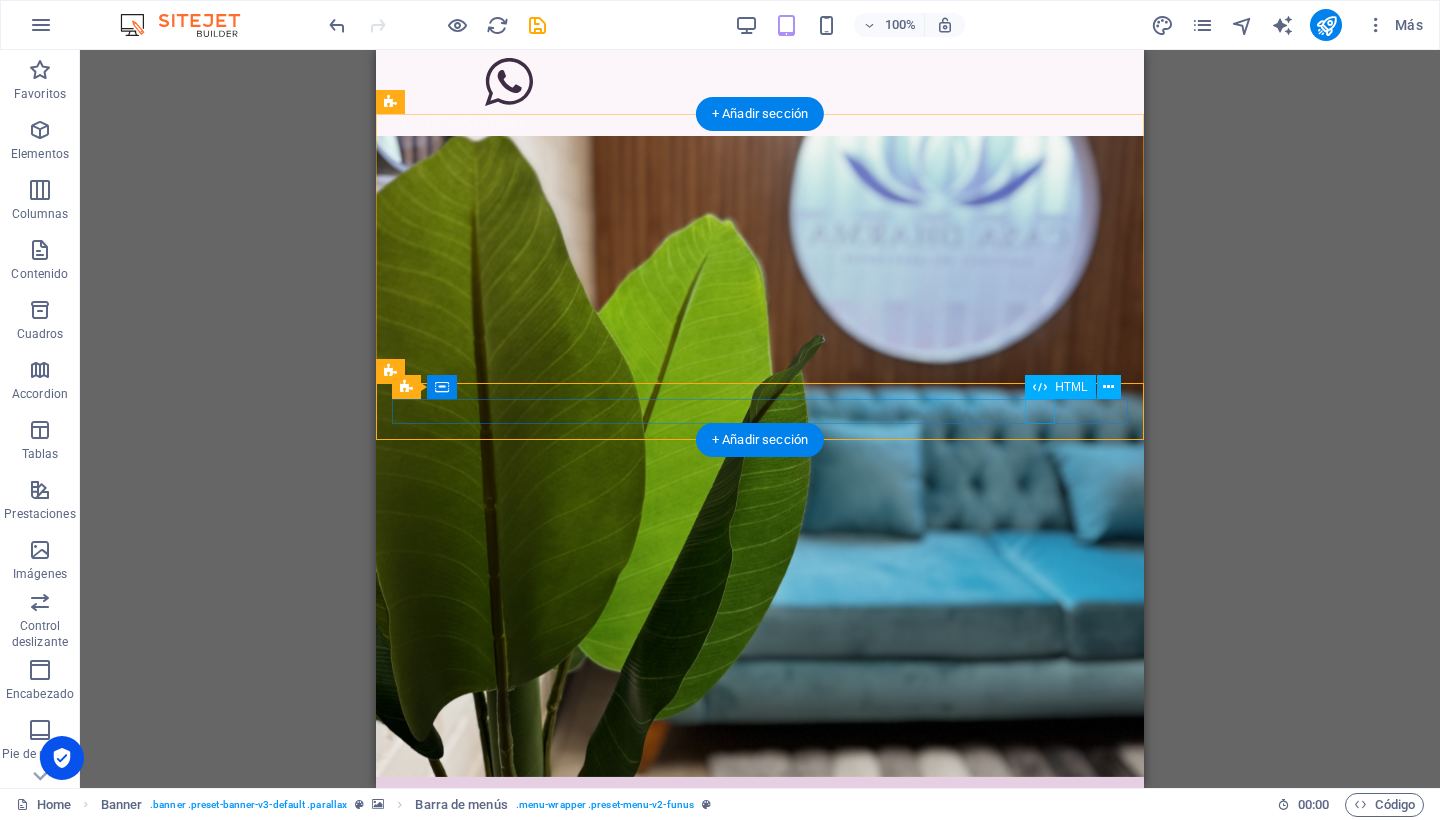 click at bounding box center (760, 1259) 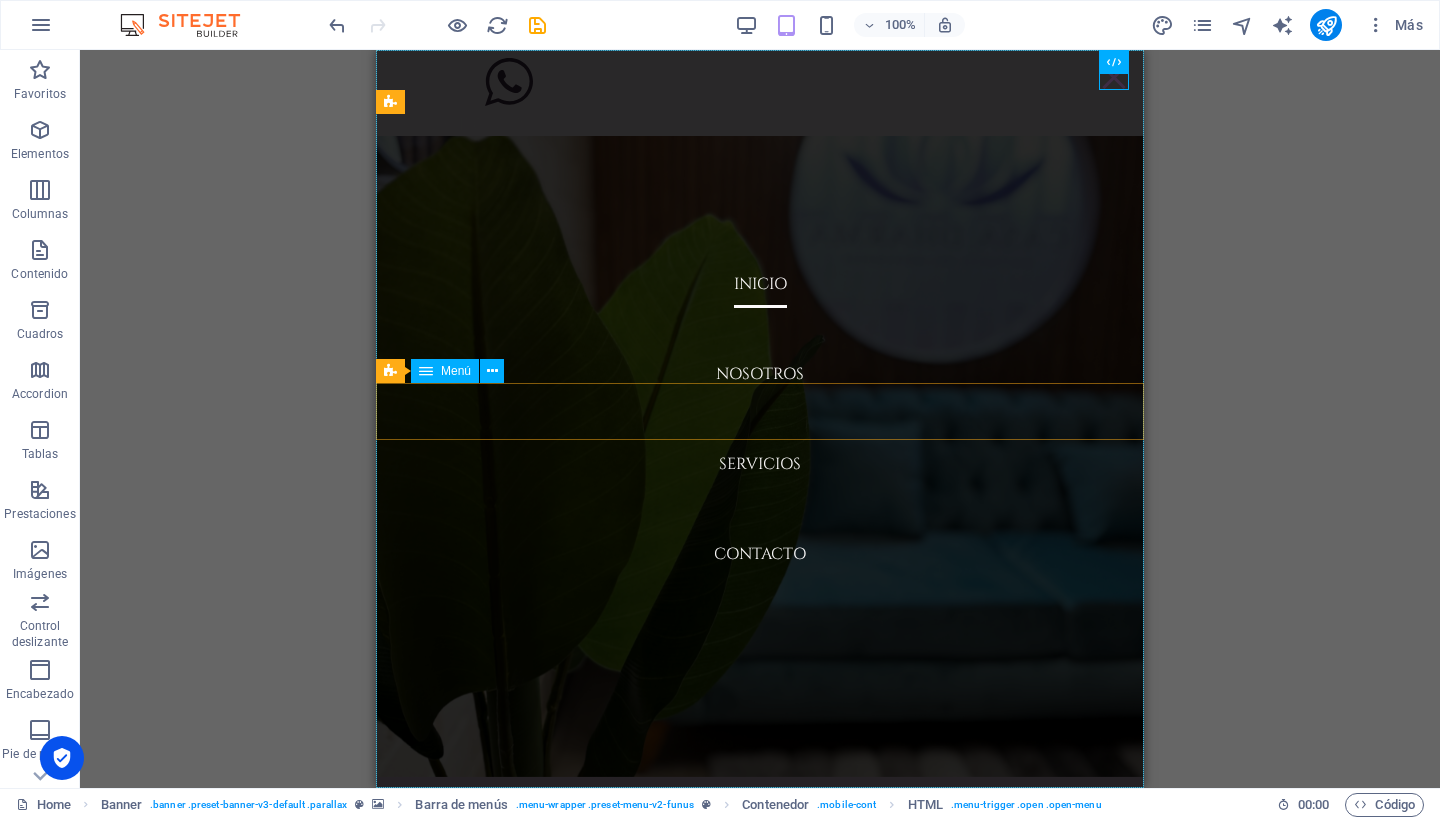 click on "INICIO NOSOTROS SERVICIOS CONTACTO" at bounding box center [760, 419] 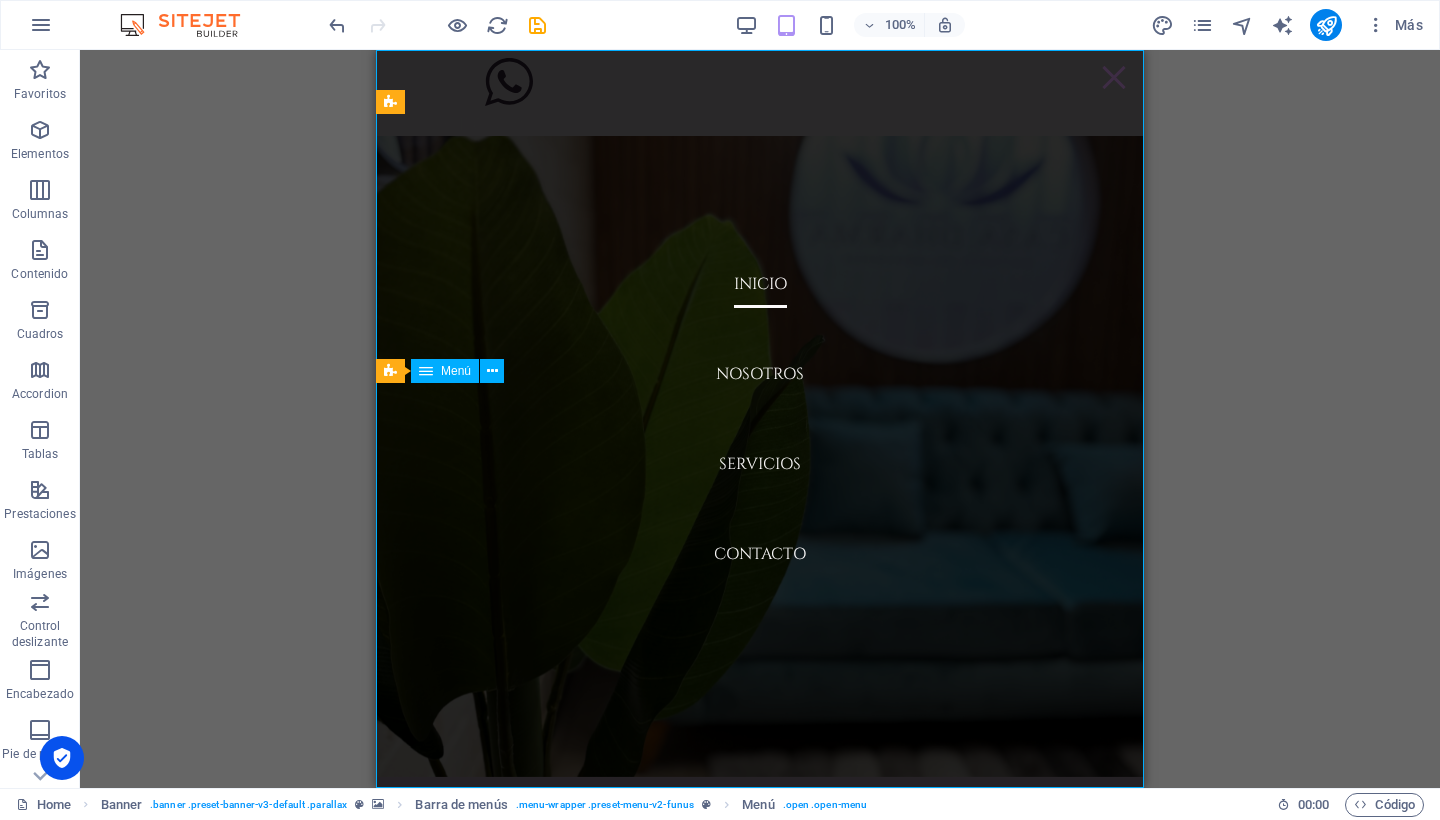 click on "INICIO NOSOTROS SERVICIOS CONTACTO" at bounding box center (760, 419) 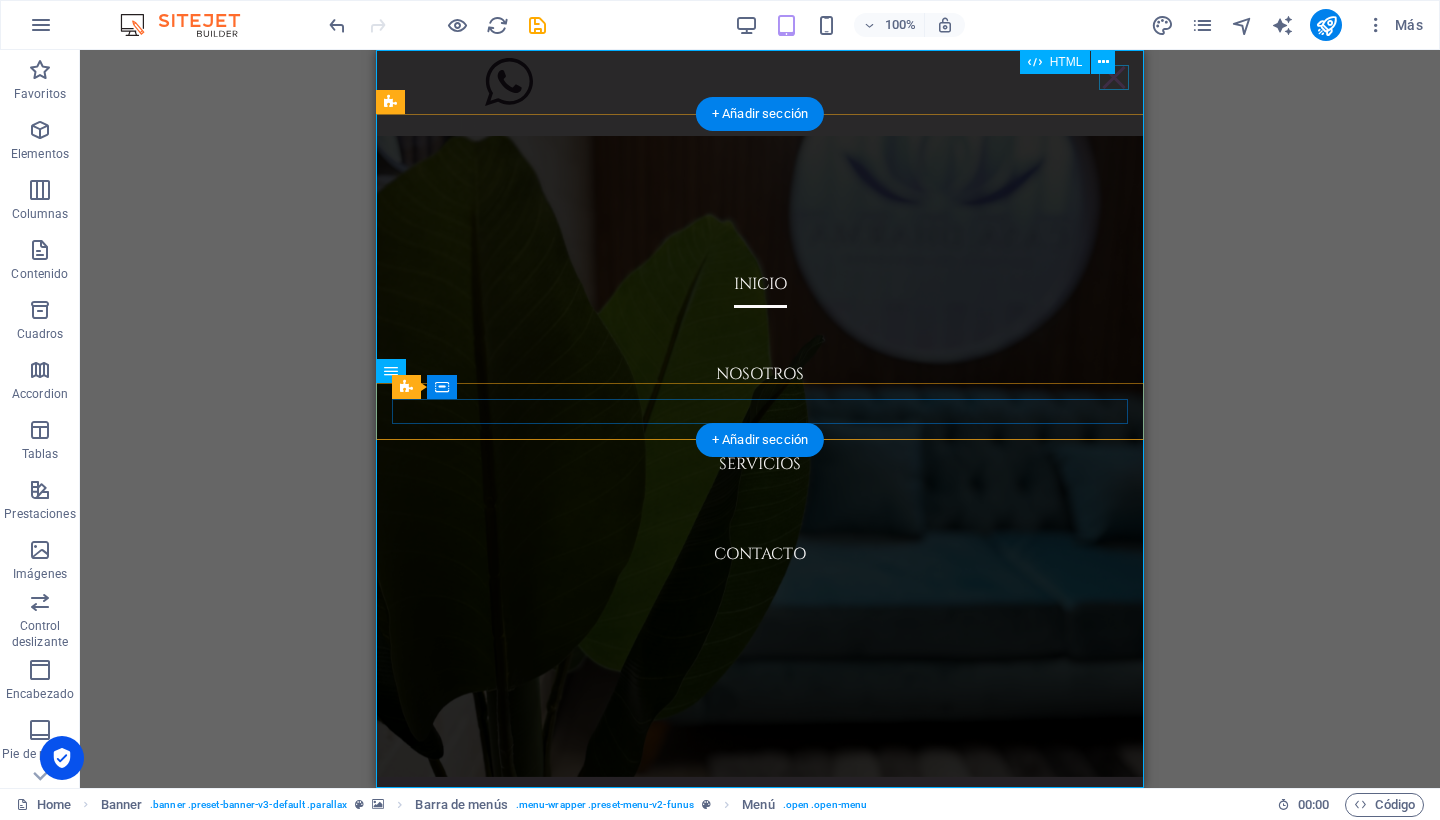 click at bounding box center [1114, 77] 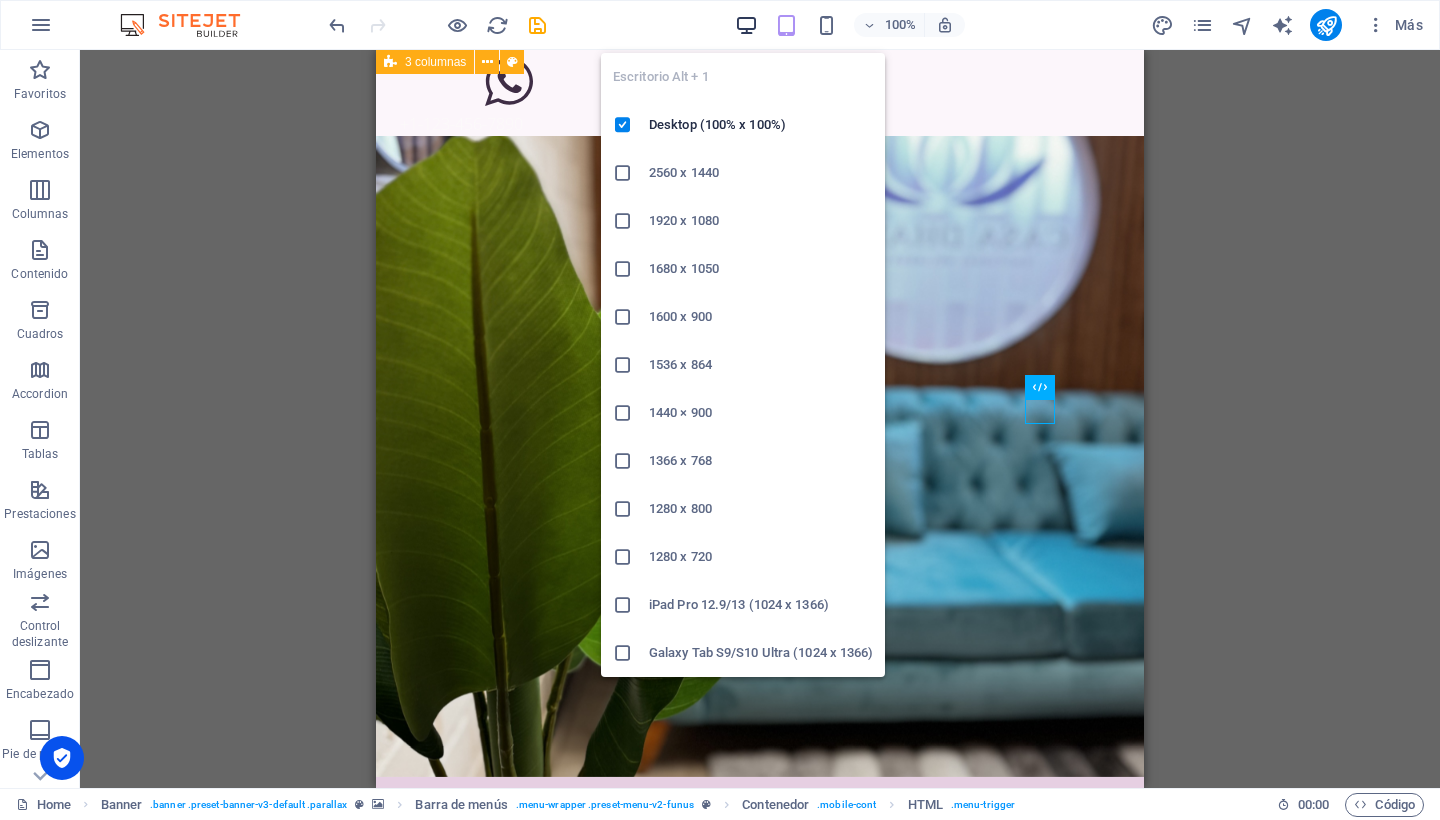 click at bounding box center [746, 25] 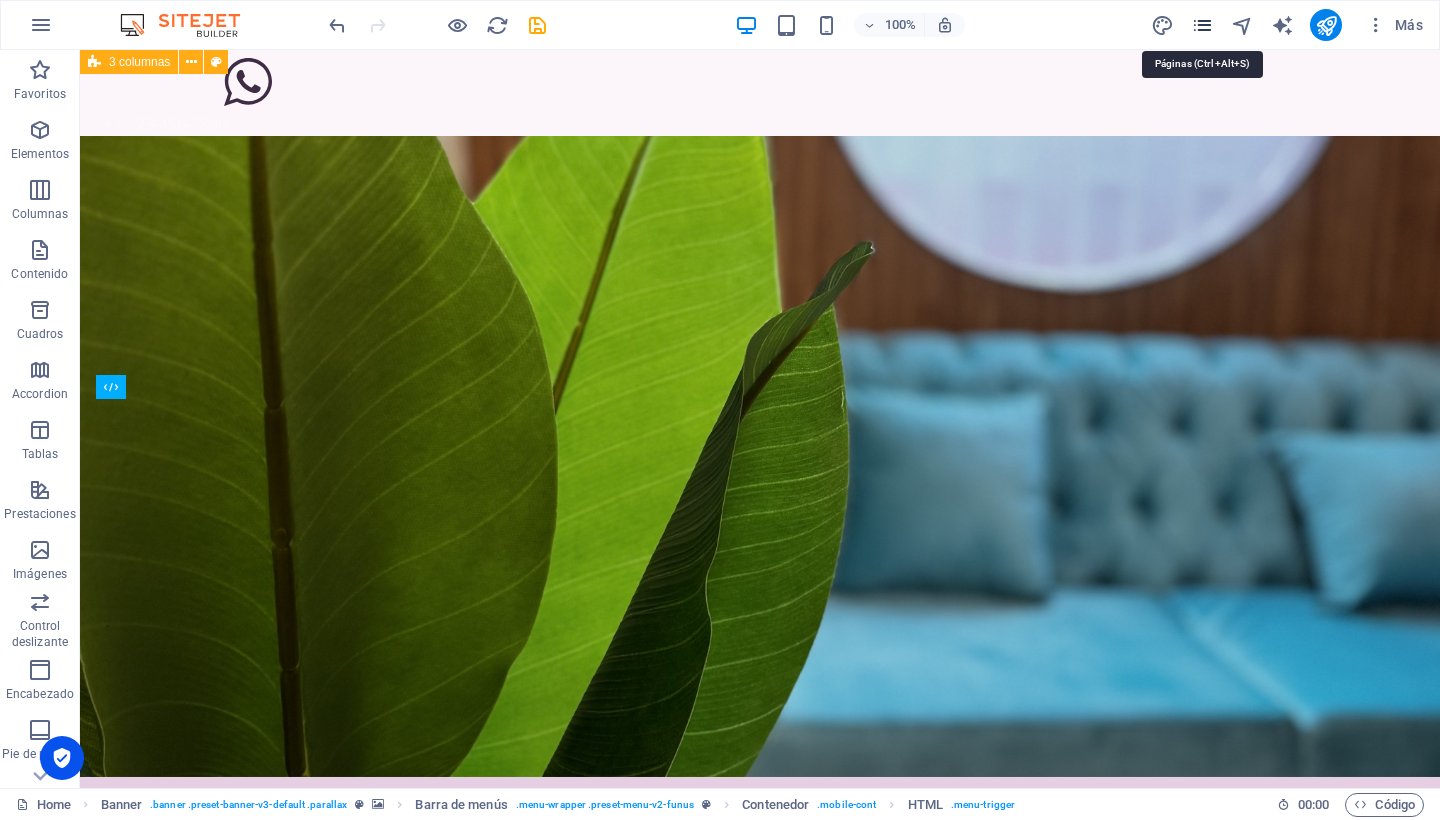 click at bounding box center [1202, 25] 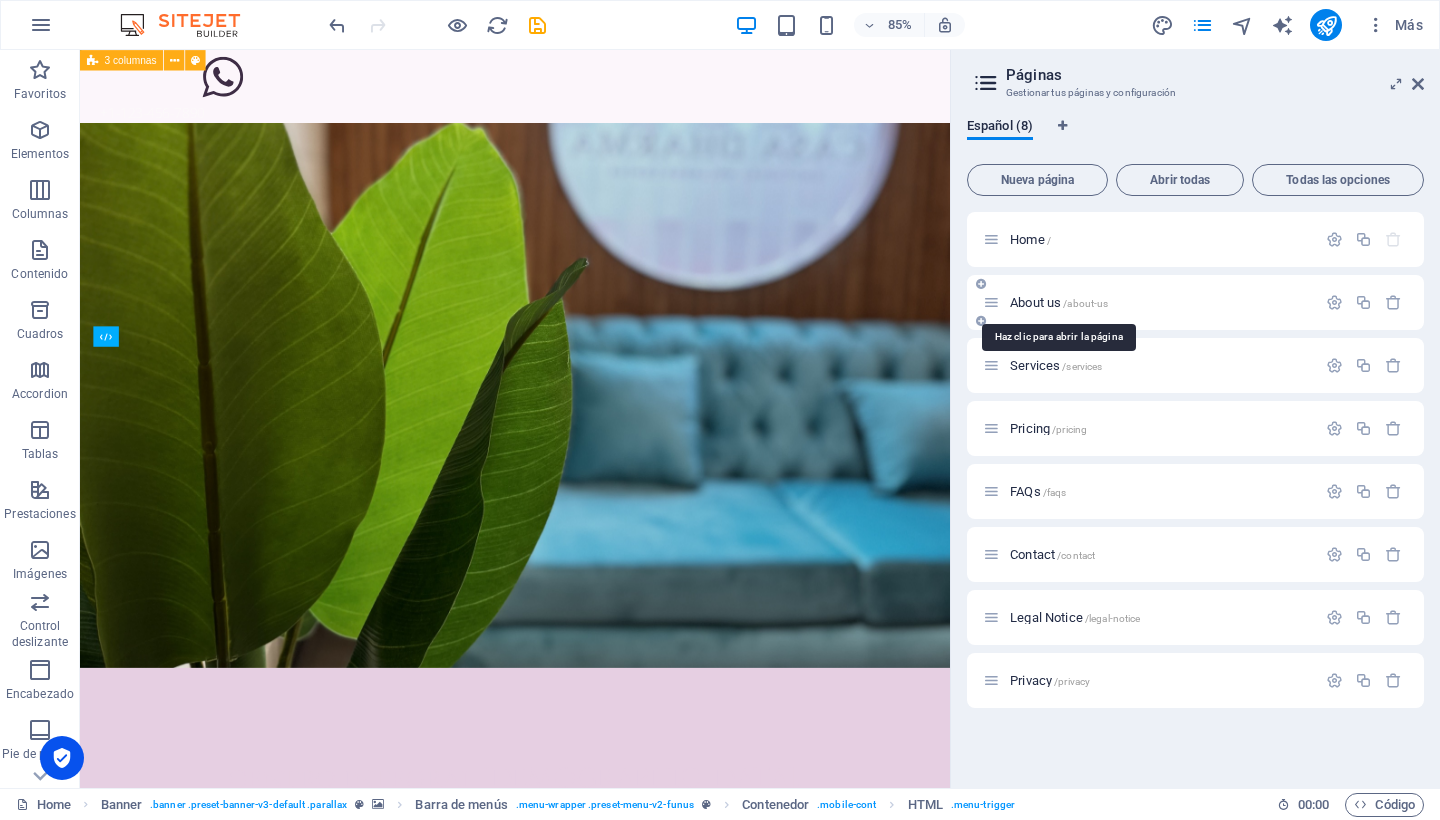 click on "About us /about-us" at bounding box center (1059, 302) 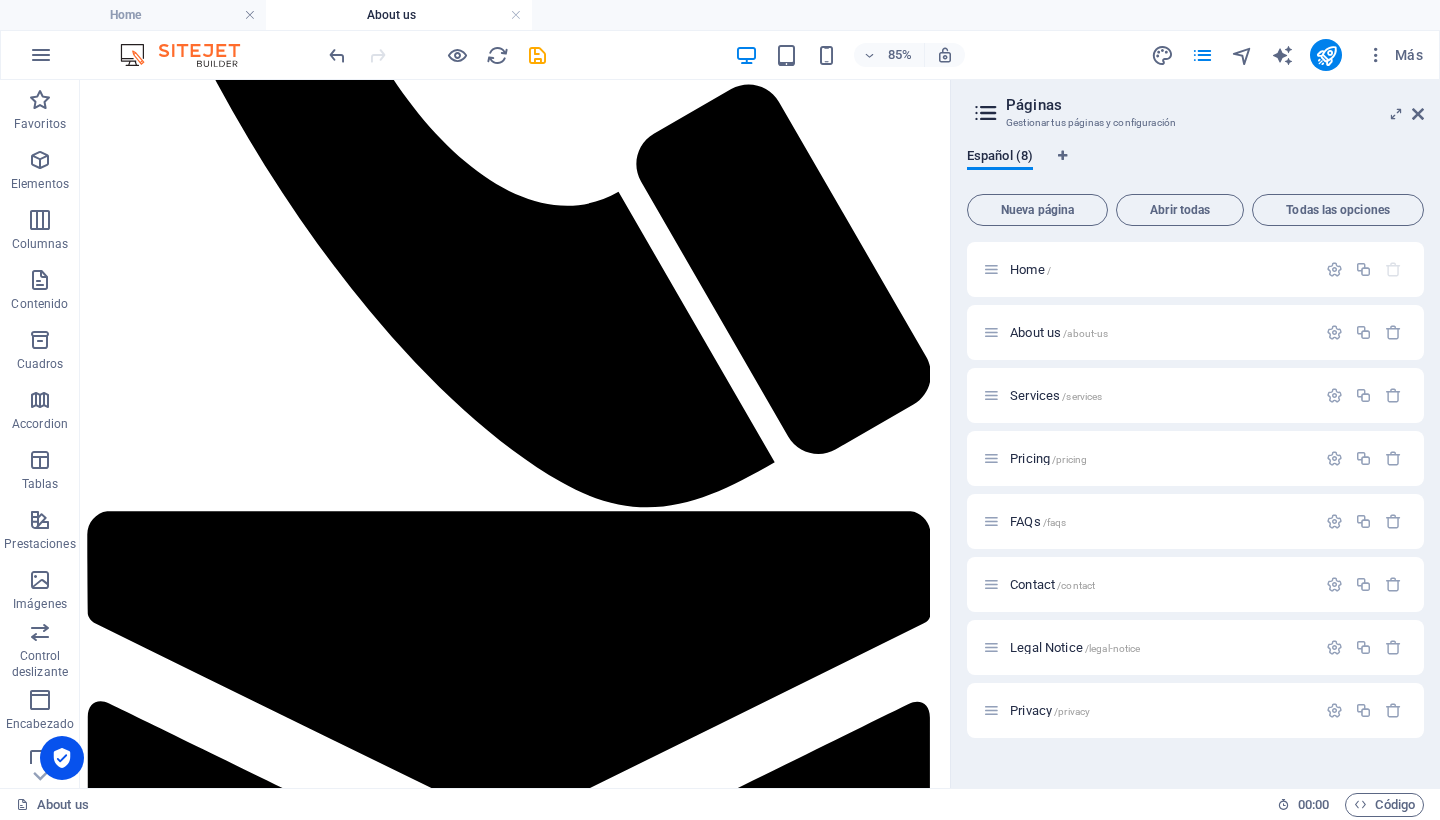 scroll, scrollTop: 1547, scrollLeft: 0, axis: vertical 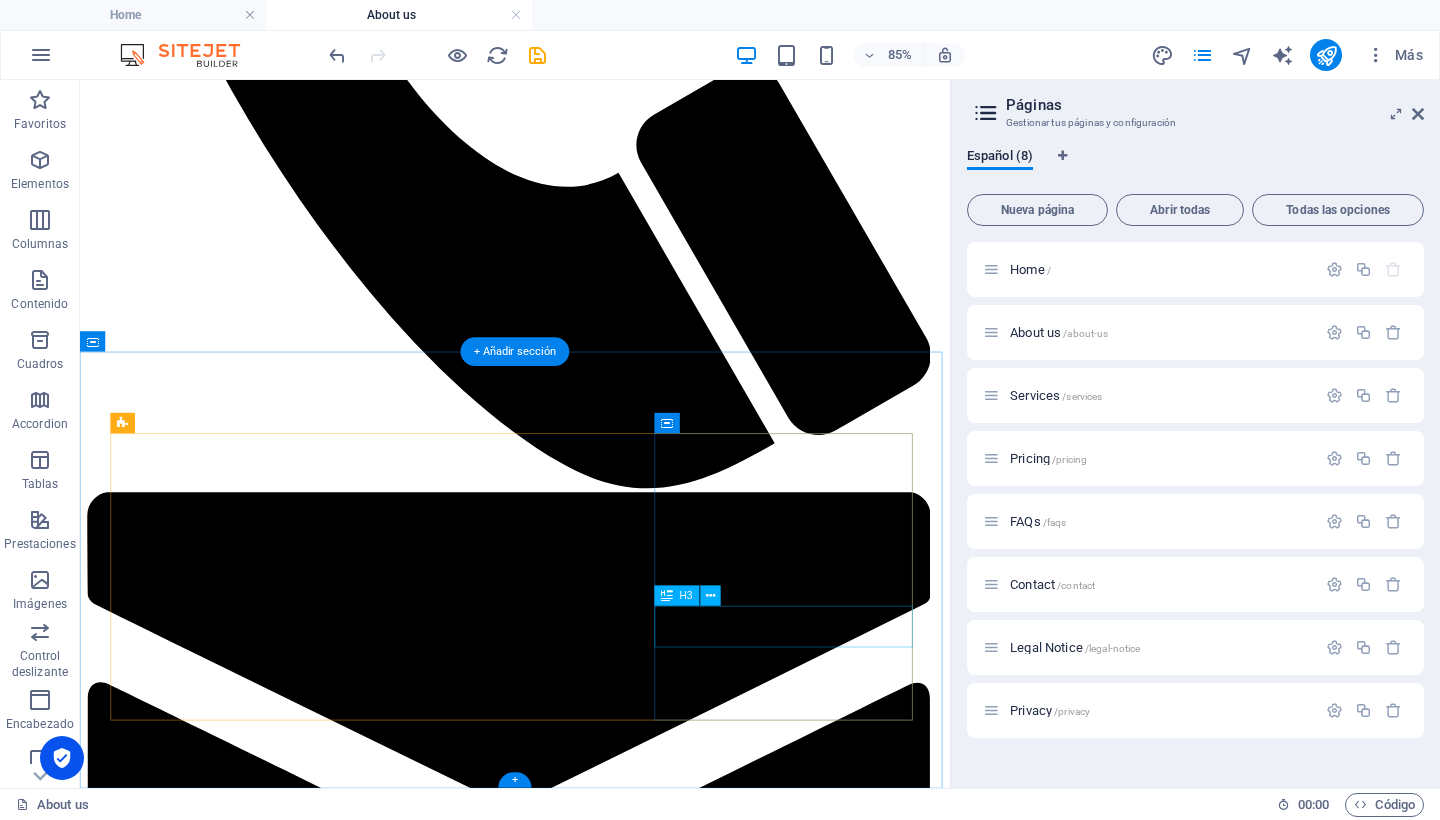 click on "---" at bounding box center [592, 10610] 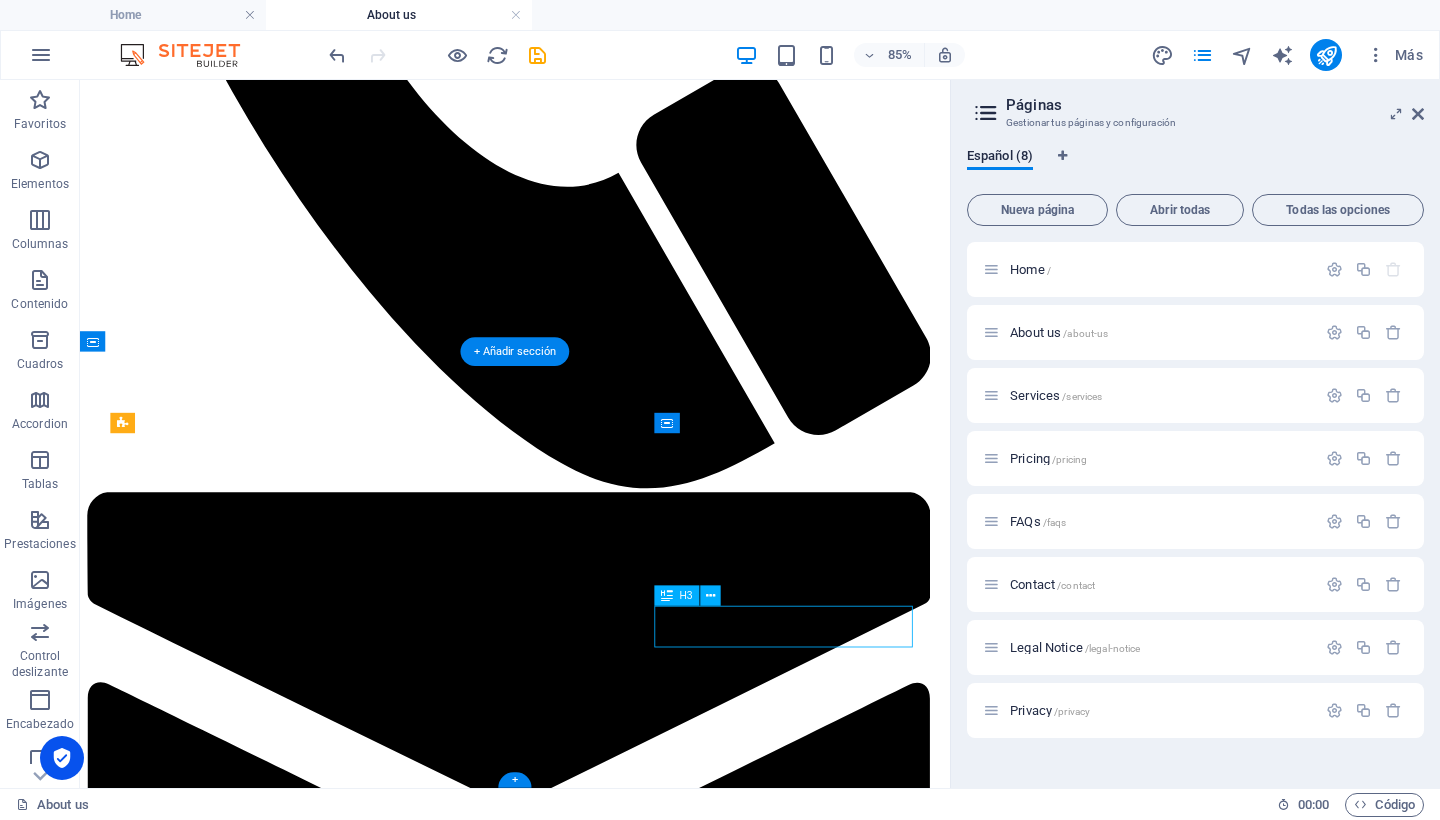 click on "---" at bounding box center (592, 10610) 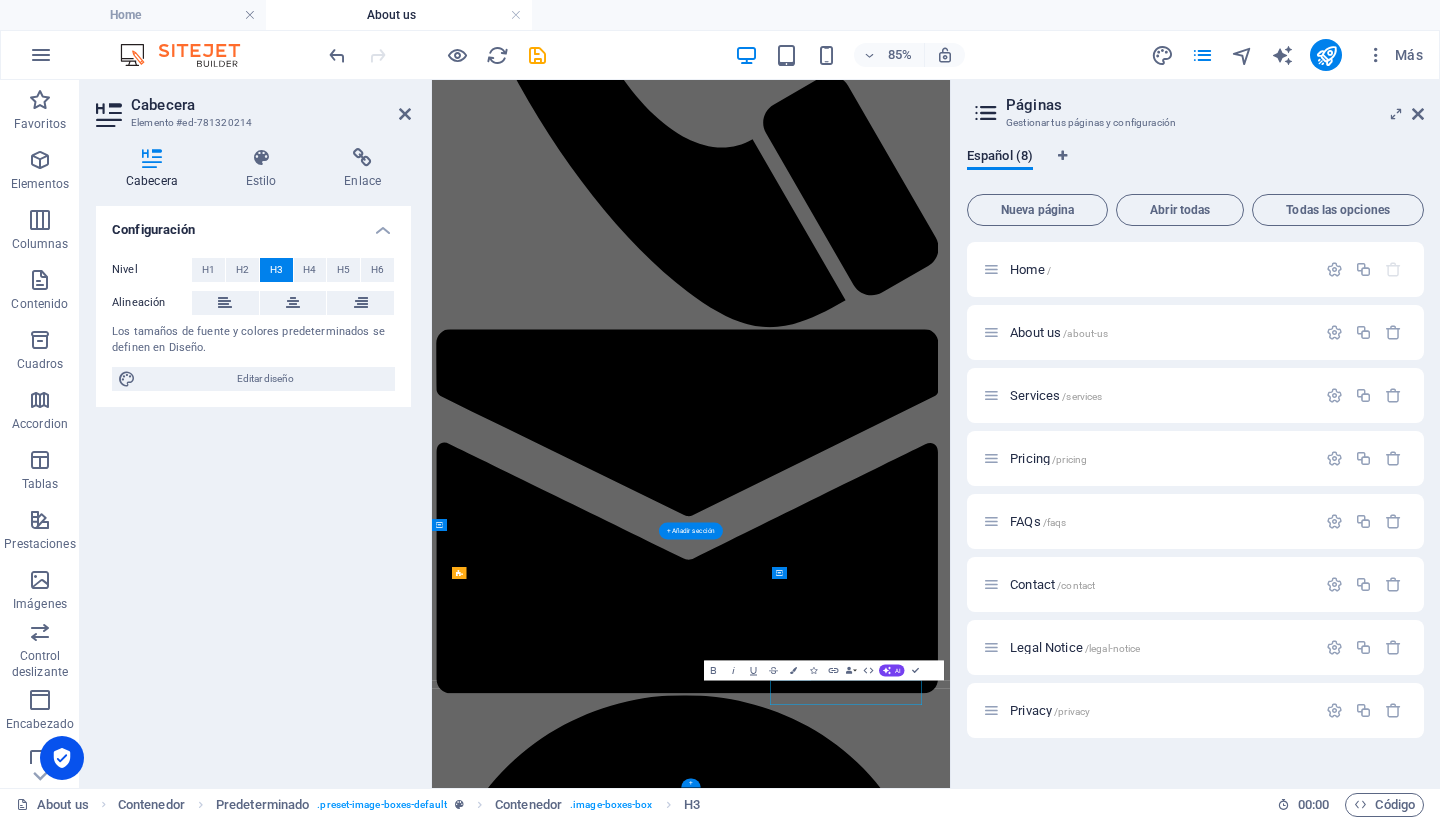 scroll, scrollTop: 964, scrollLeft: 0, axis: vertical 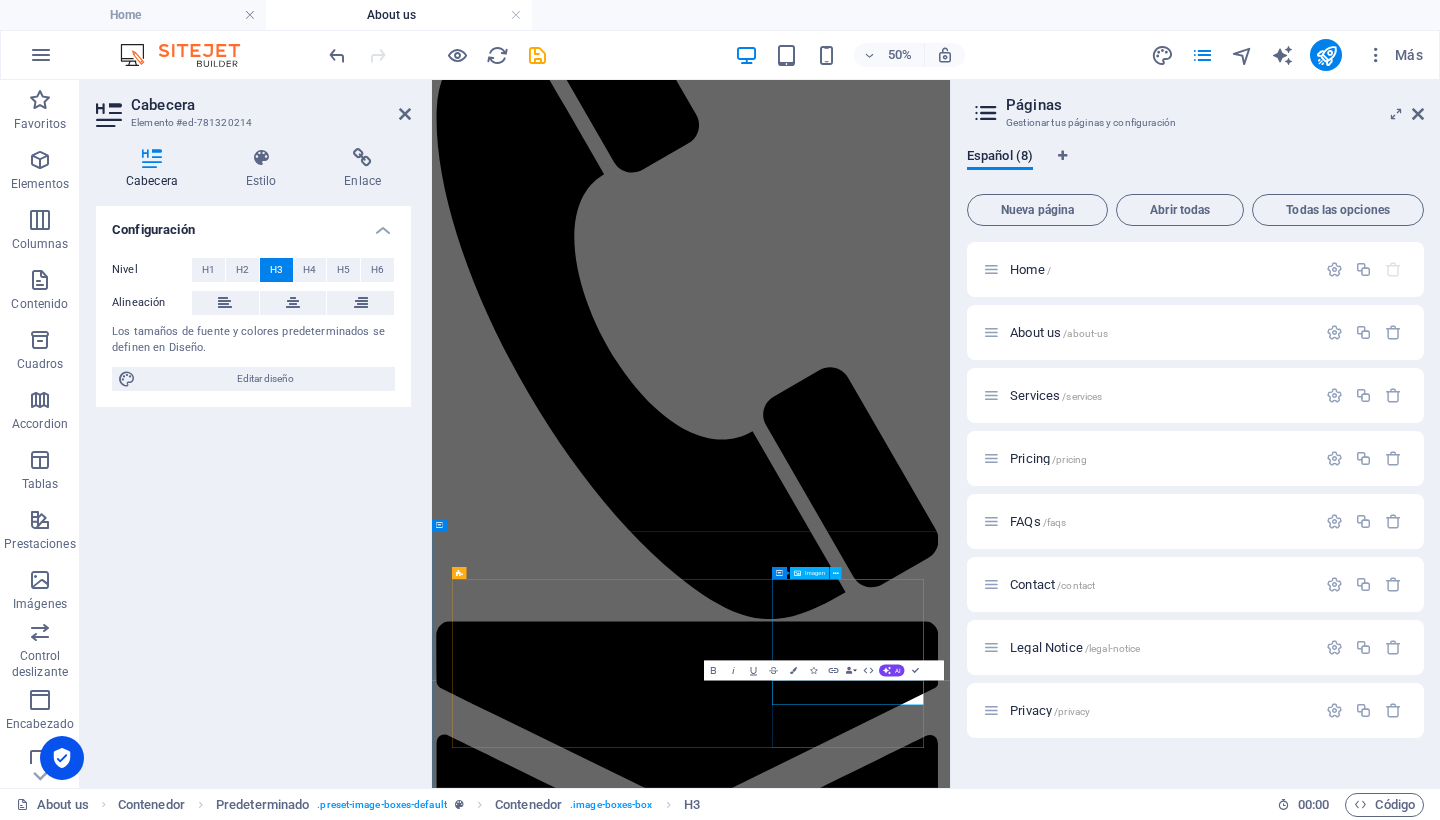 type 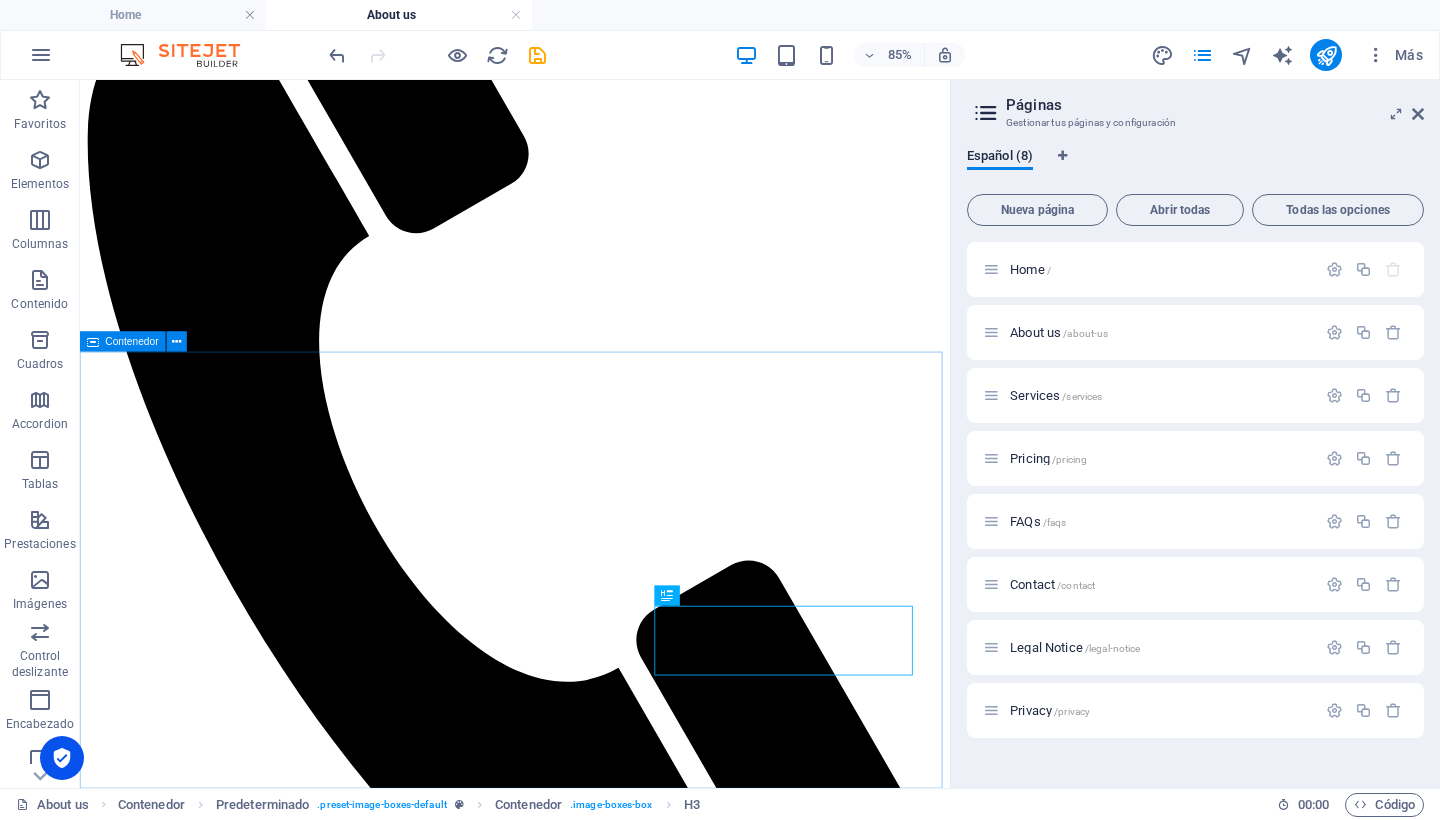 scroll, scrollTop: 1547, scrollLeft: 0, axis: vertical 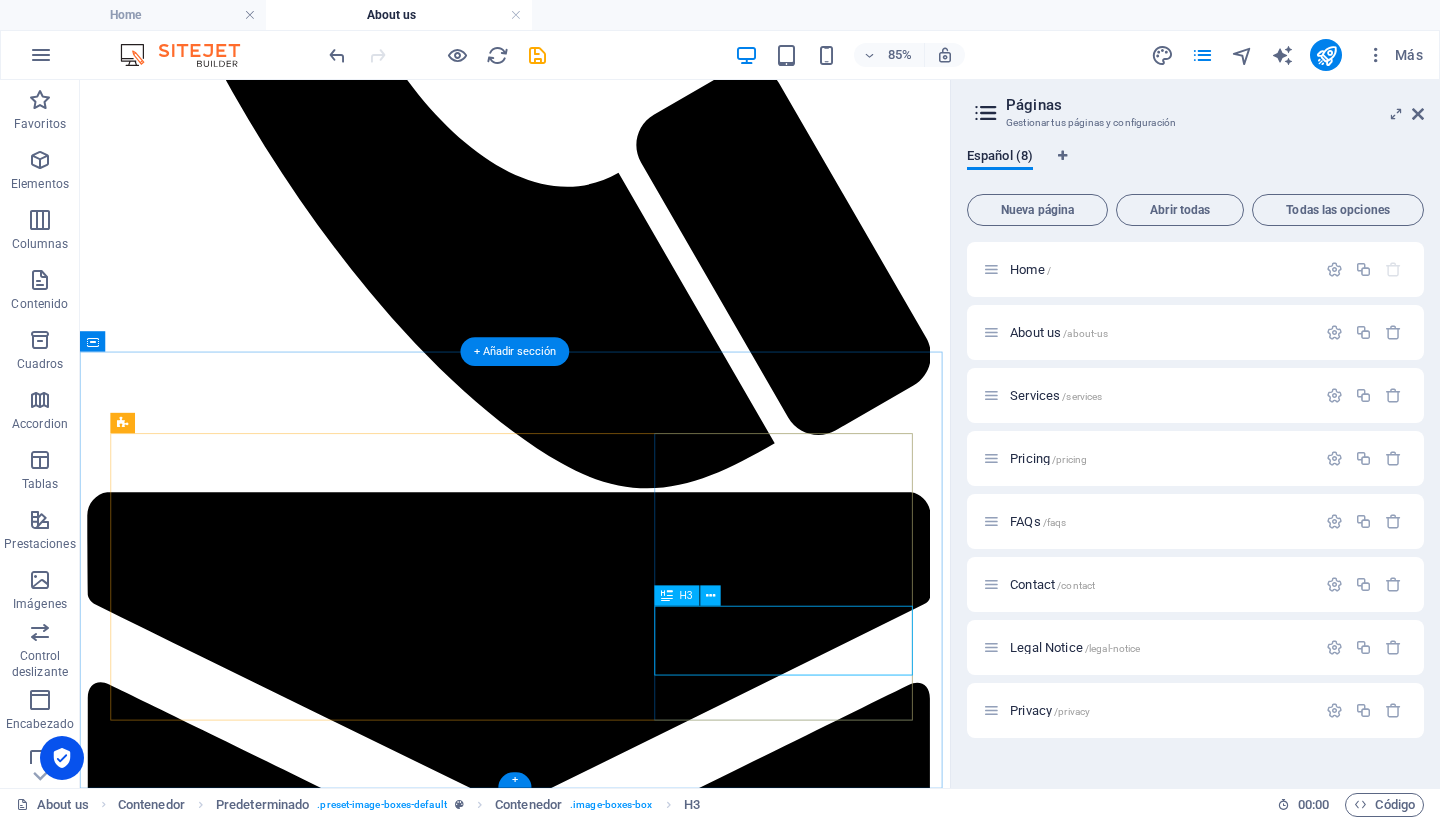 click on "[PERSON_NAME]" at bounding box center (592, 10610) 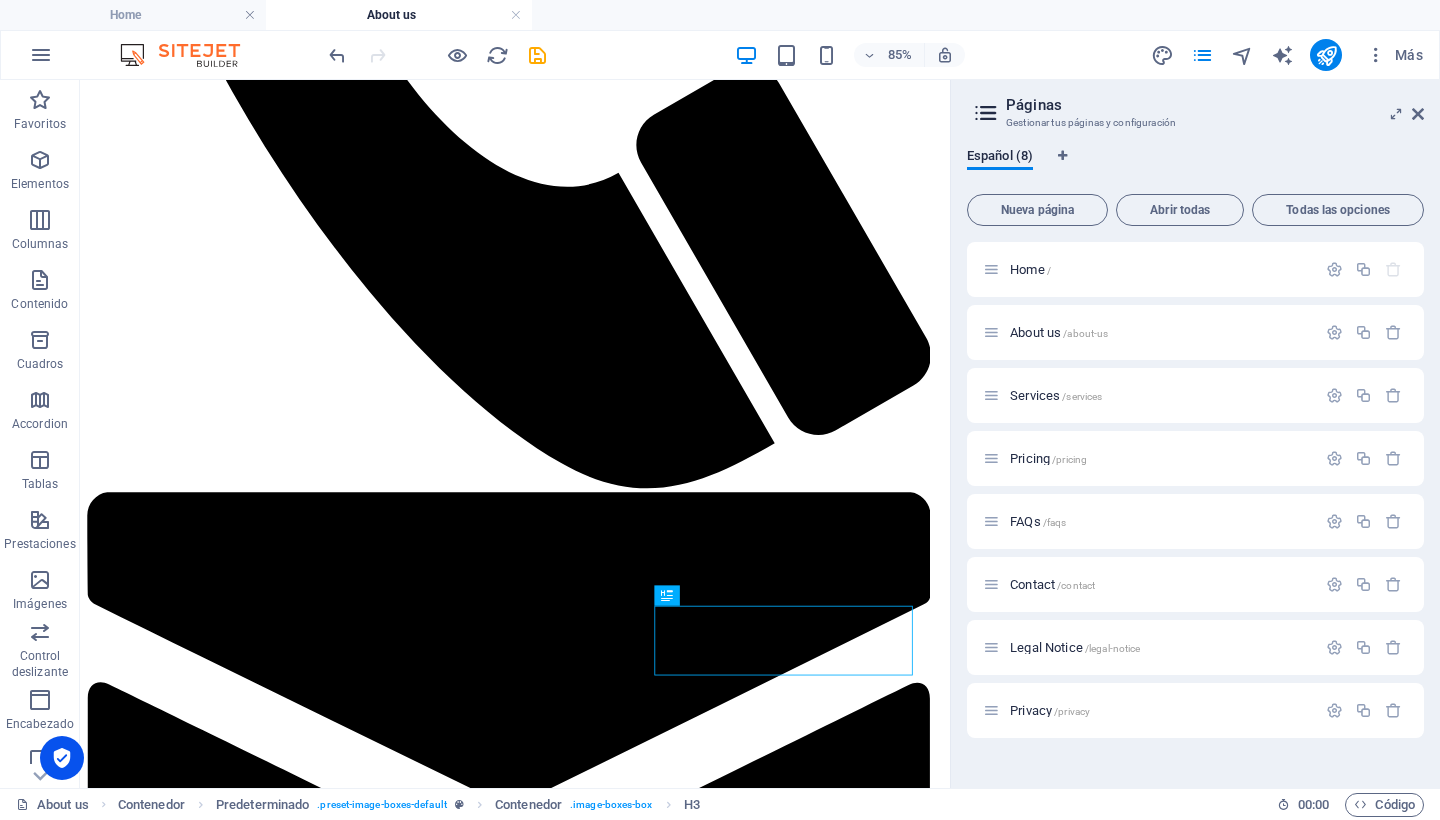 scroll, scrollTop: 804, scrollLeft: 0, axis: vertical 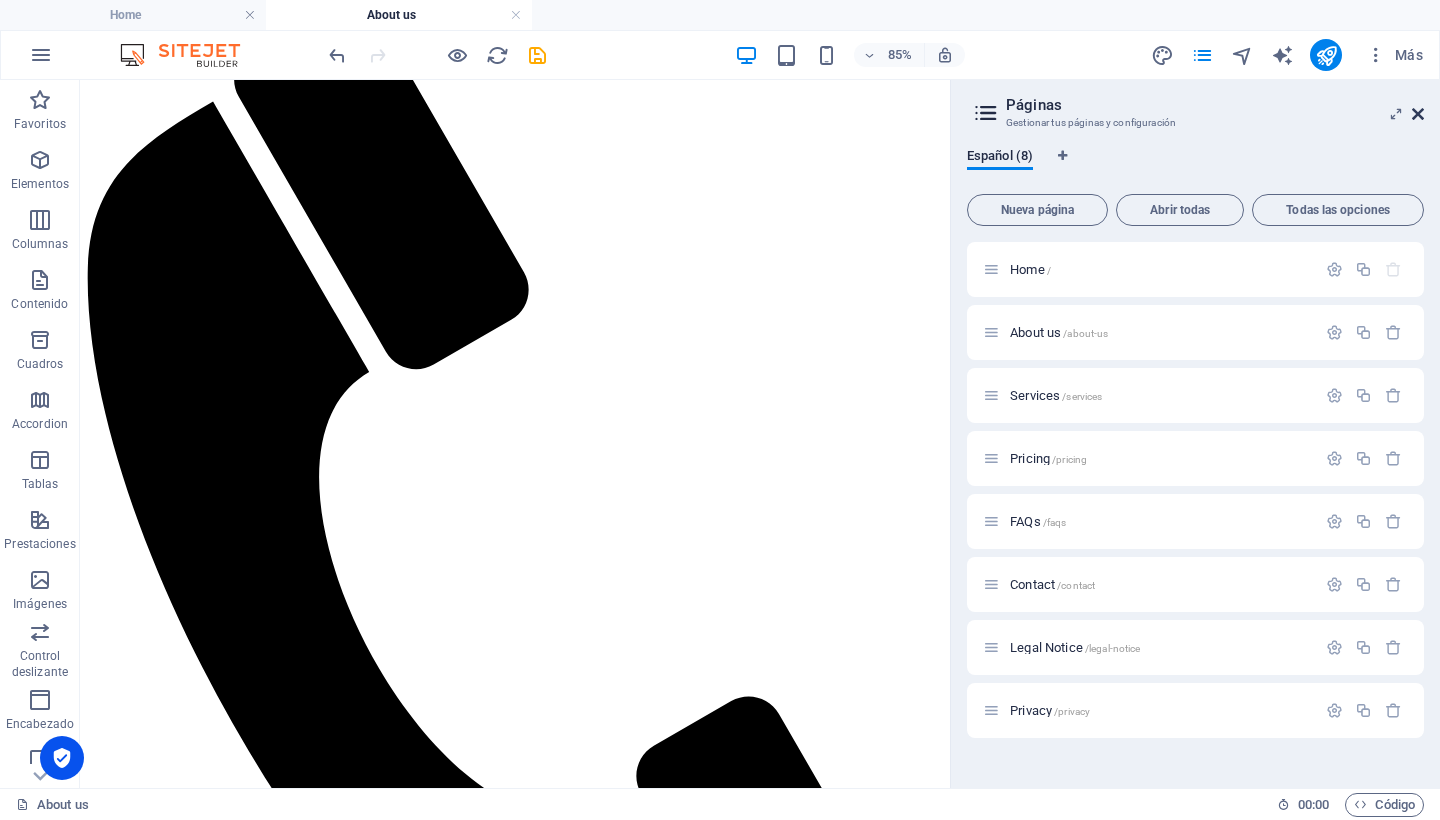 click at bounding box center [1418, 114] 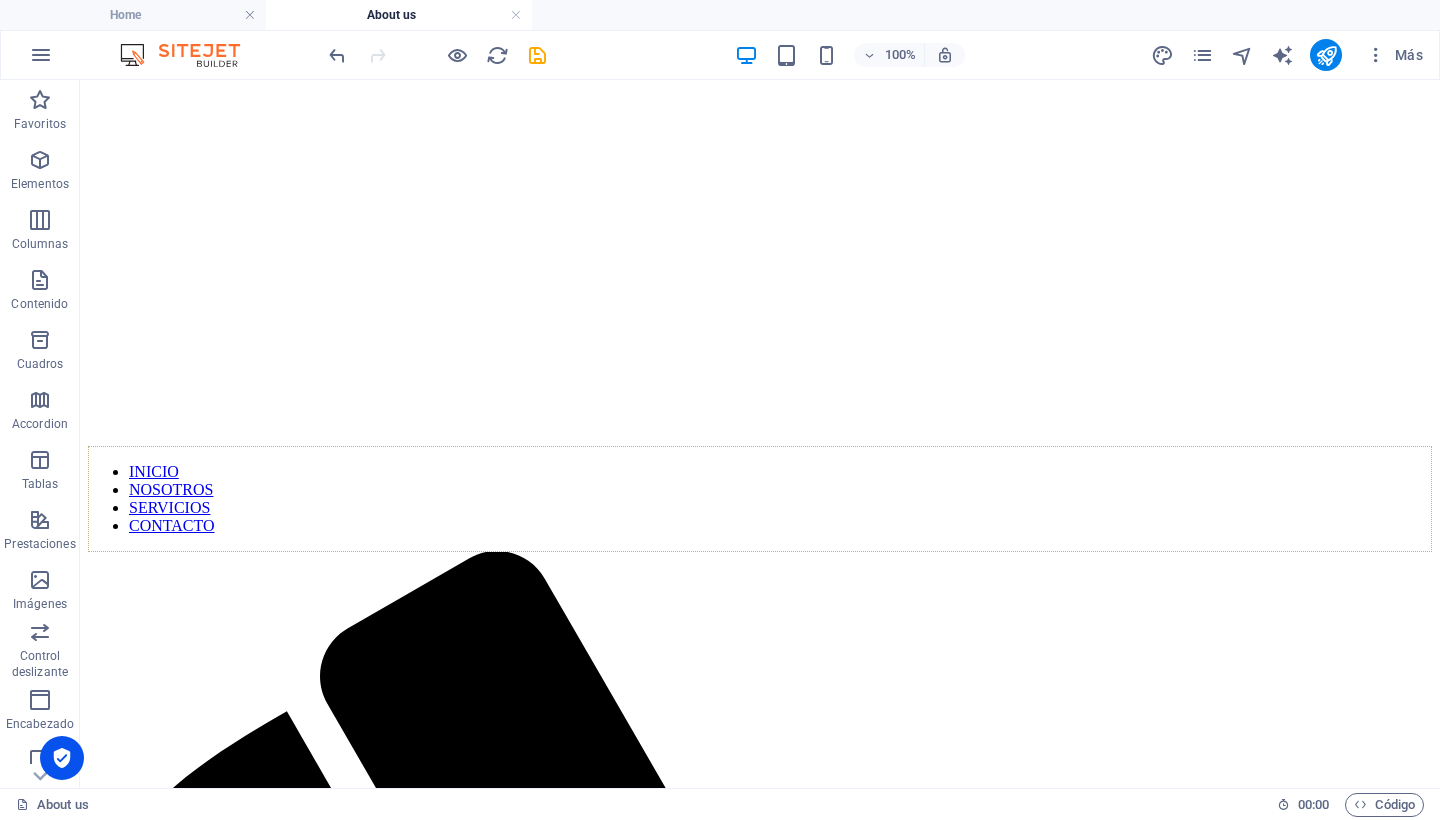 scroll, scrollTop: 186, scrollLeft: 0, axis: vertical 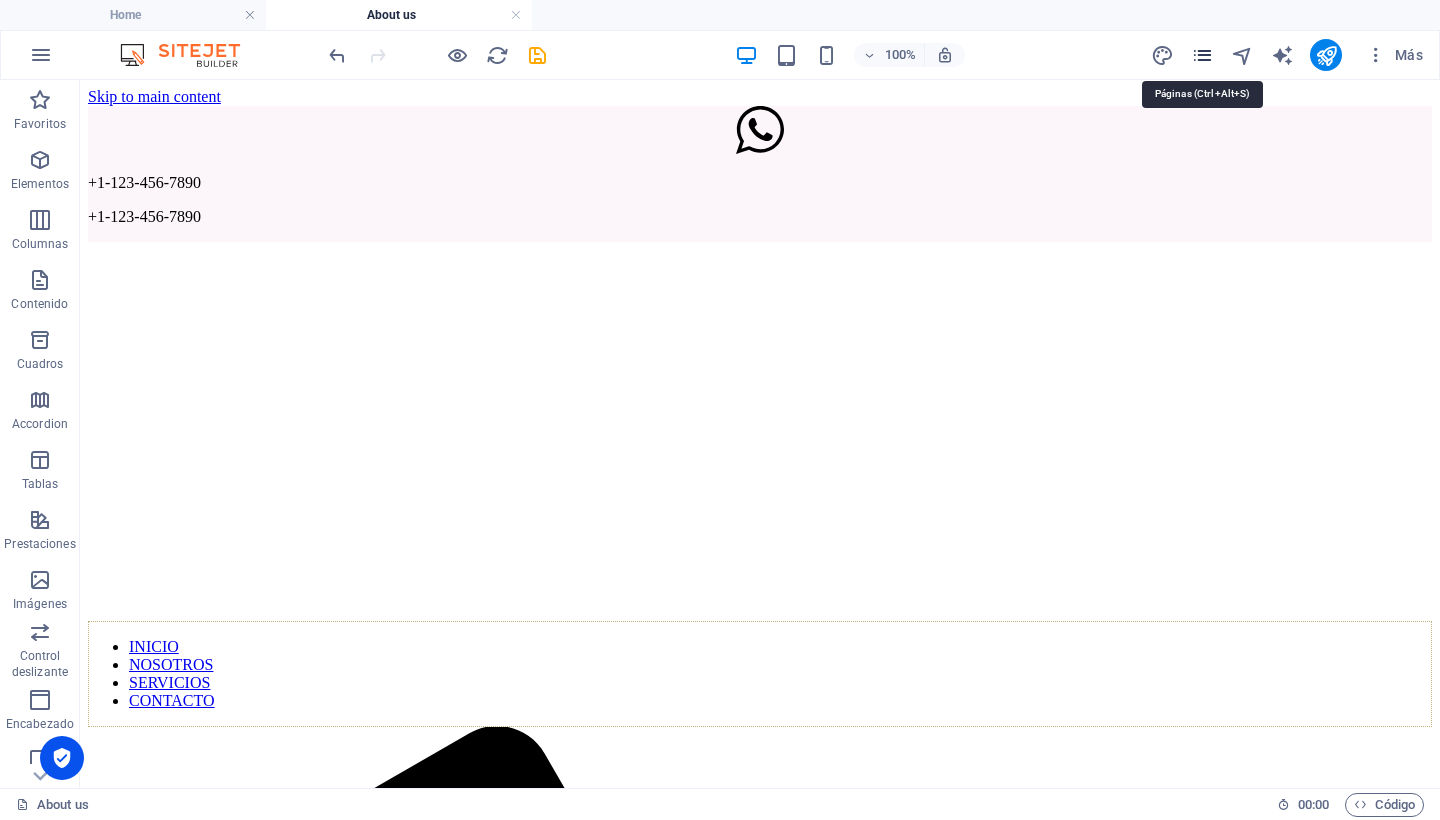 click at bounding box center (1202, 55) 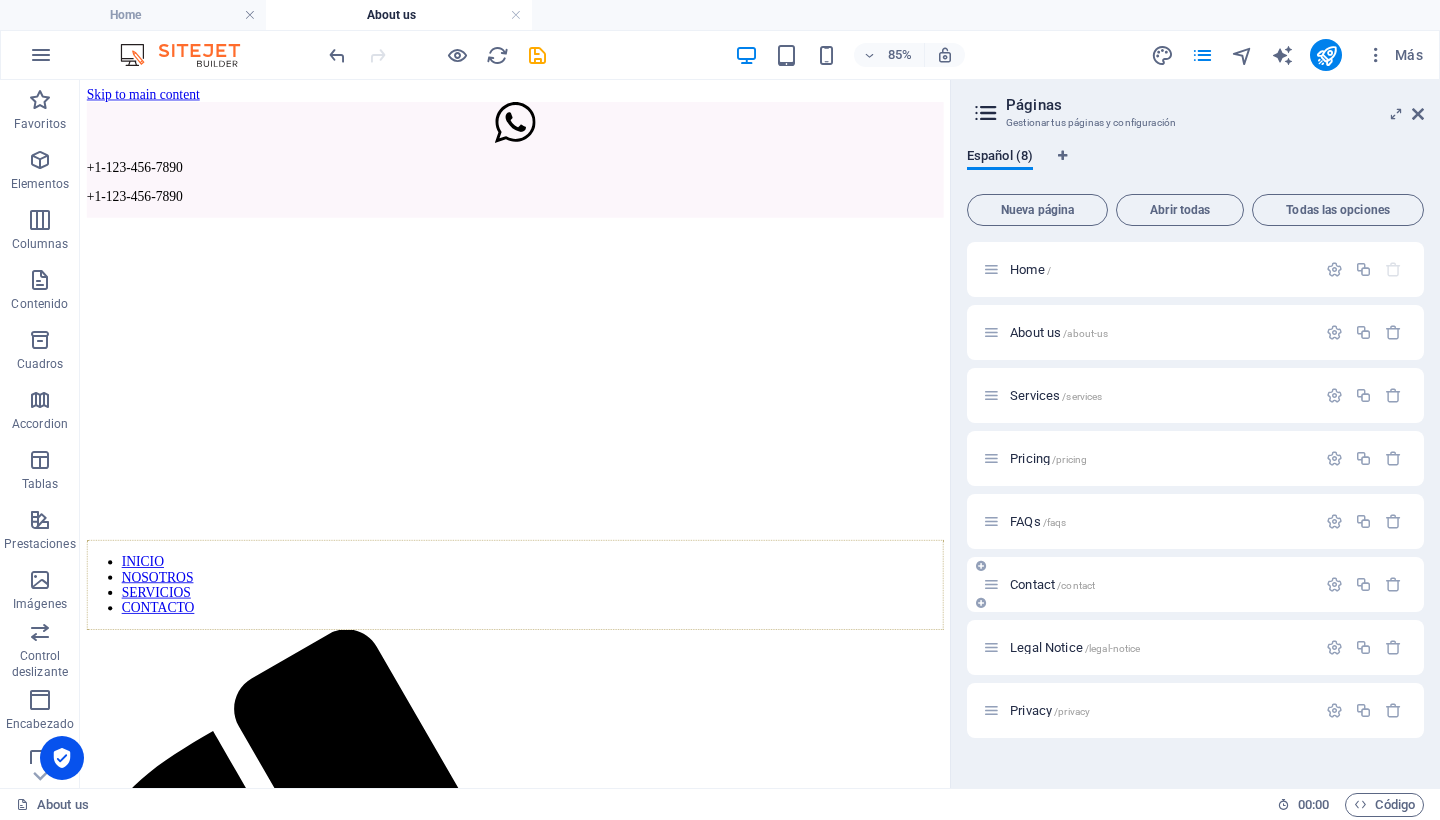click on "Contact /contact" at bounding box center [1160, 584] 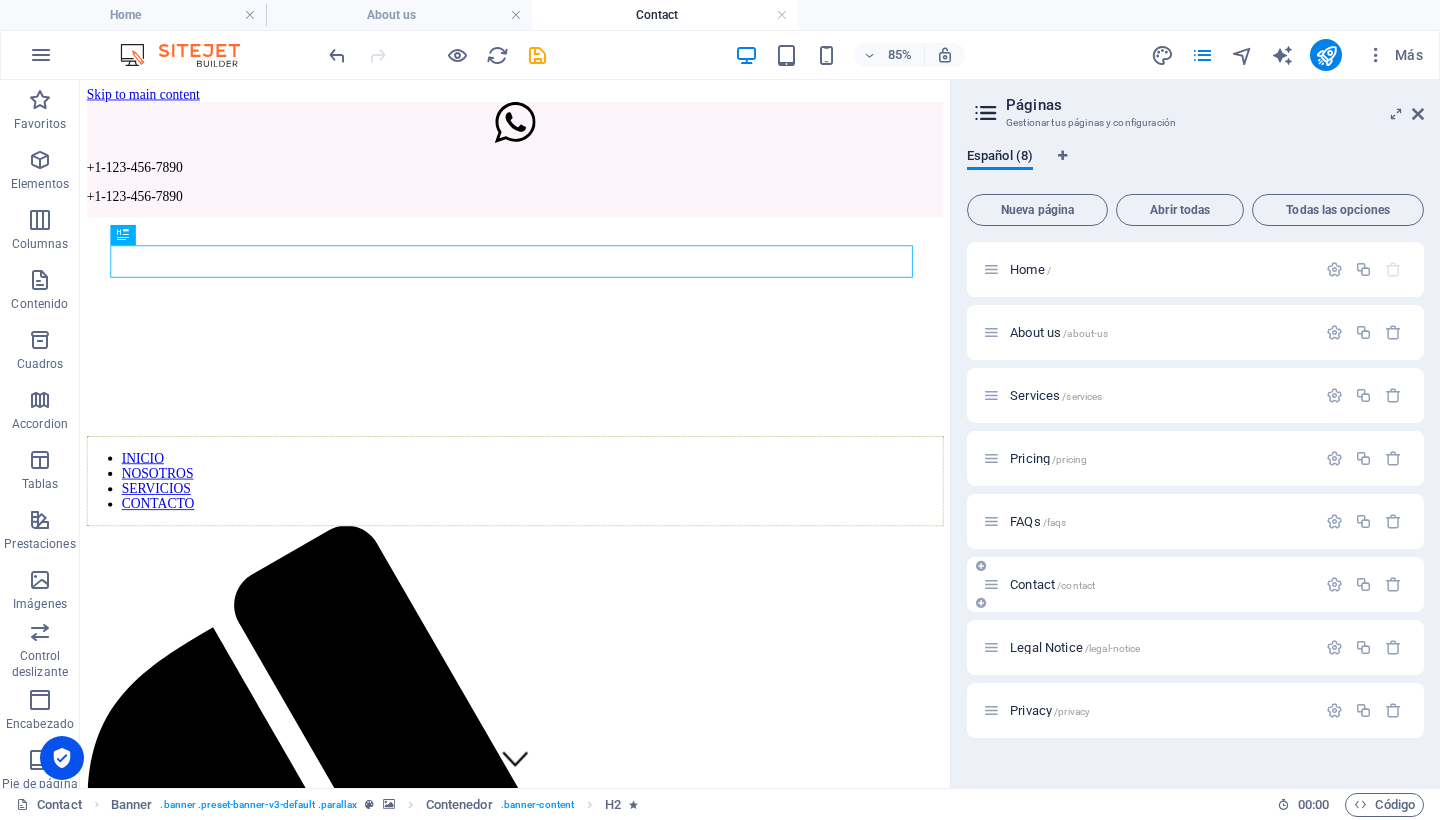 scroll, scrollTop: 0, scrollLeft: 0, axis: both 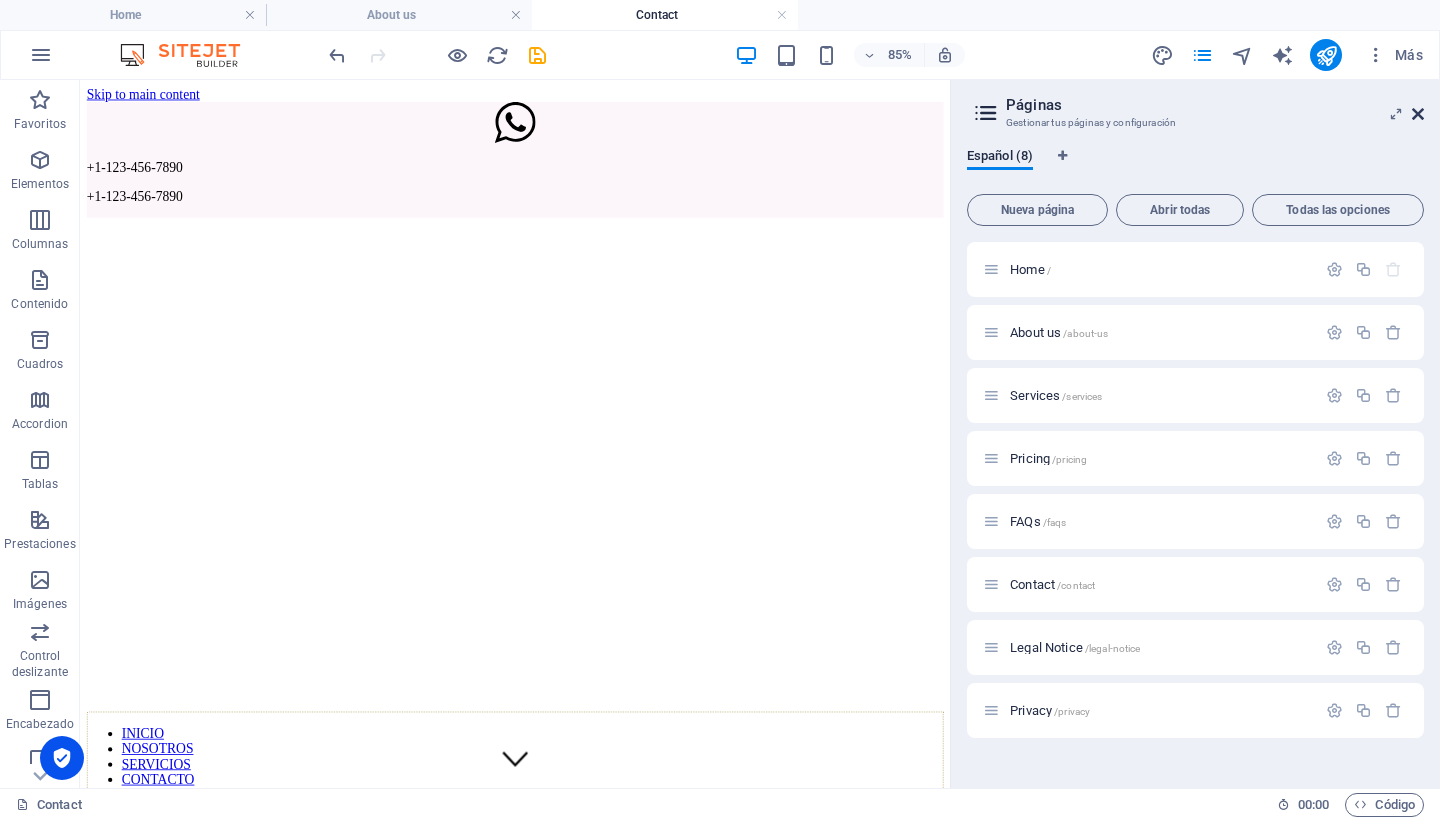 click at bounding box center (1418, 114) 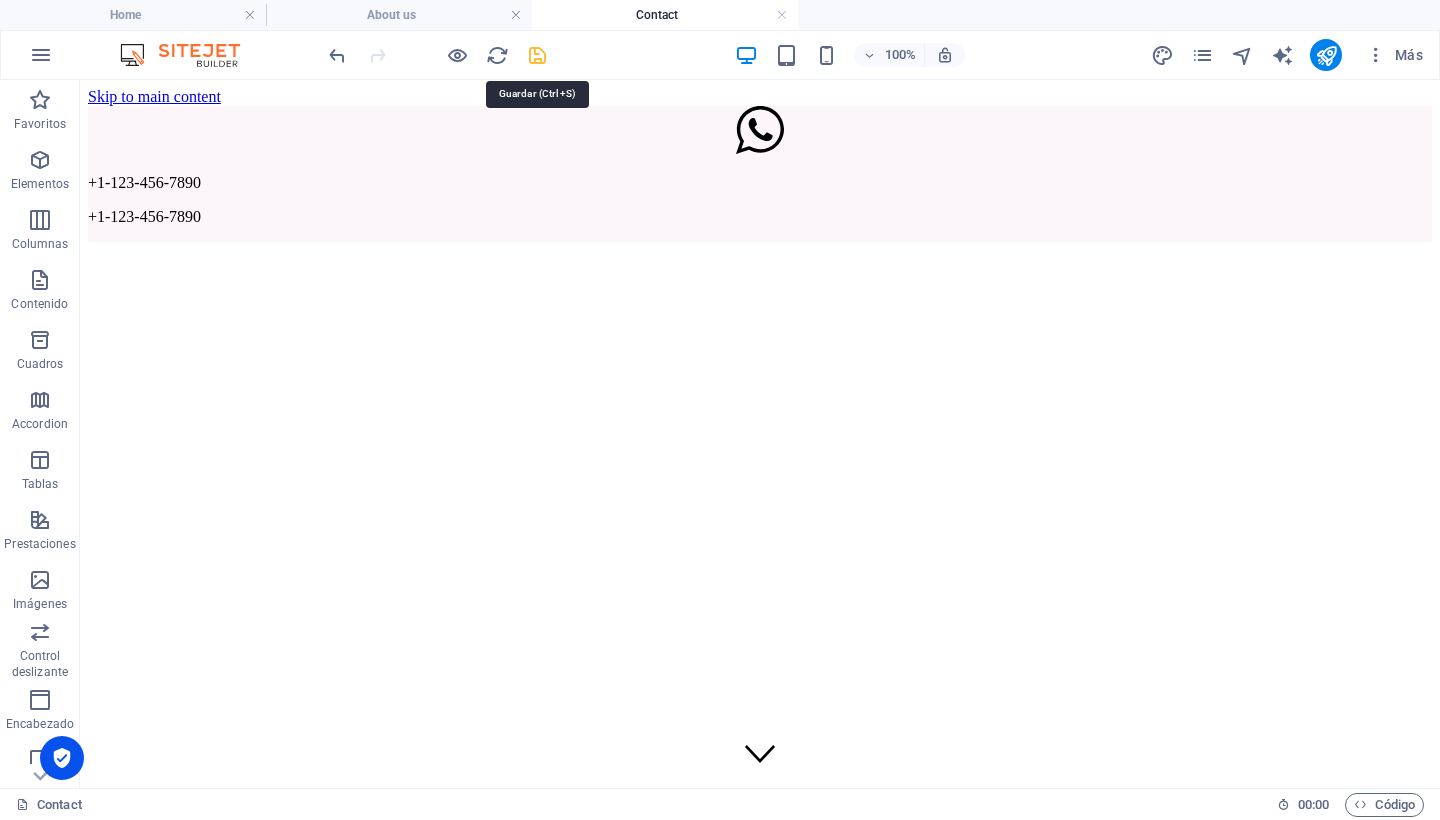 click at bounding box center [537, 55] 